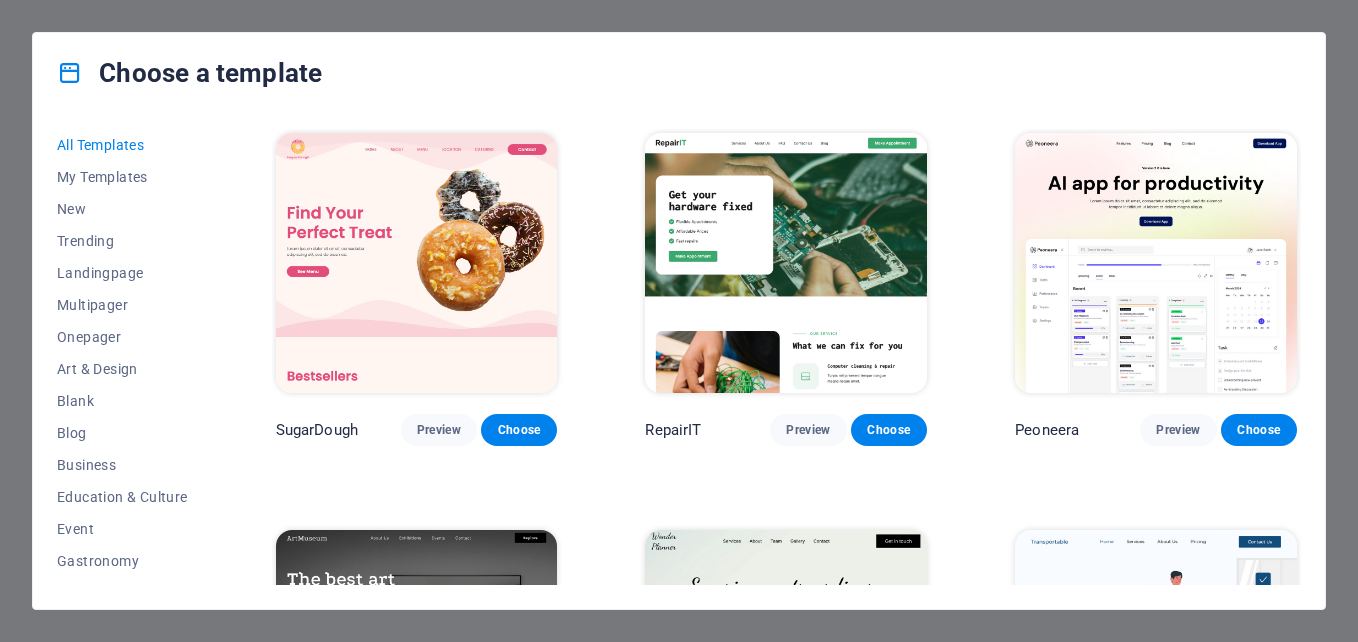 scroll, scrollTop: 0, scrollLeft: 0, axis: both 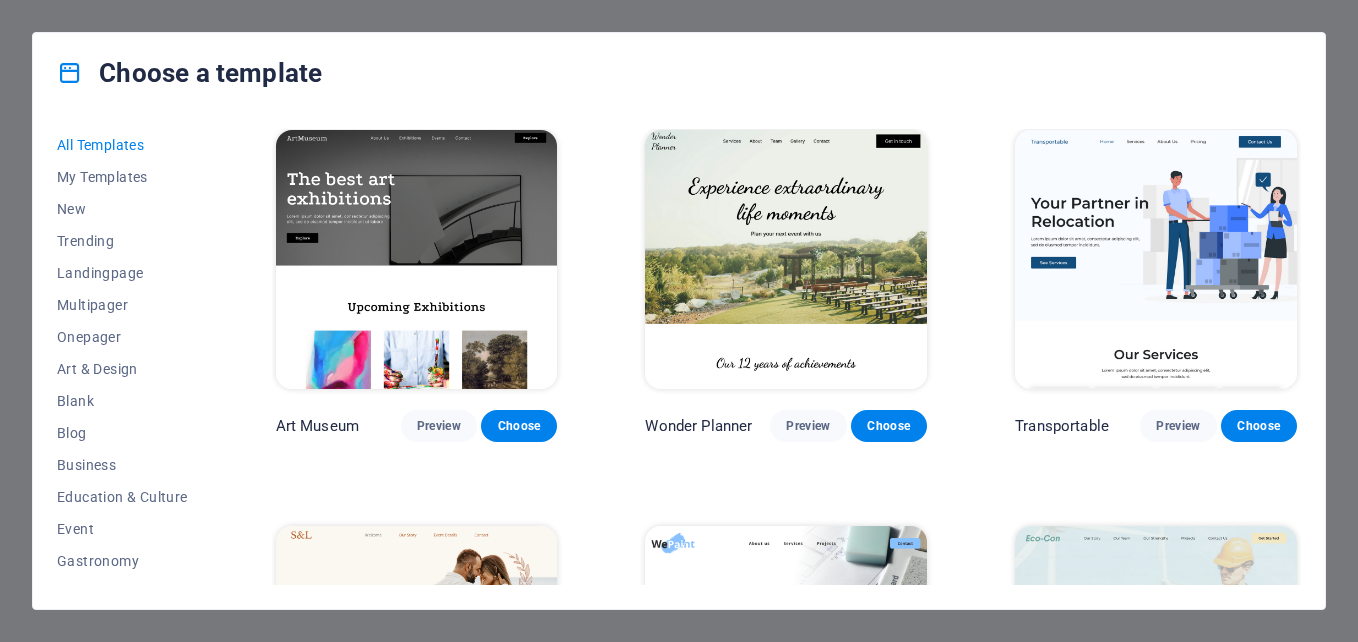 click at bounding box center [417, 260] 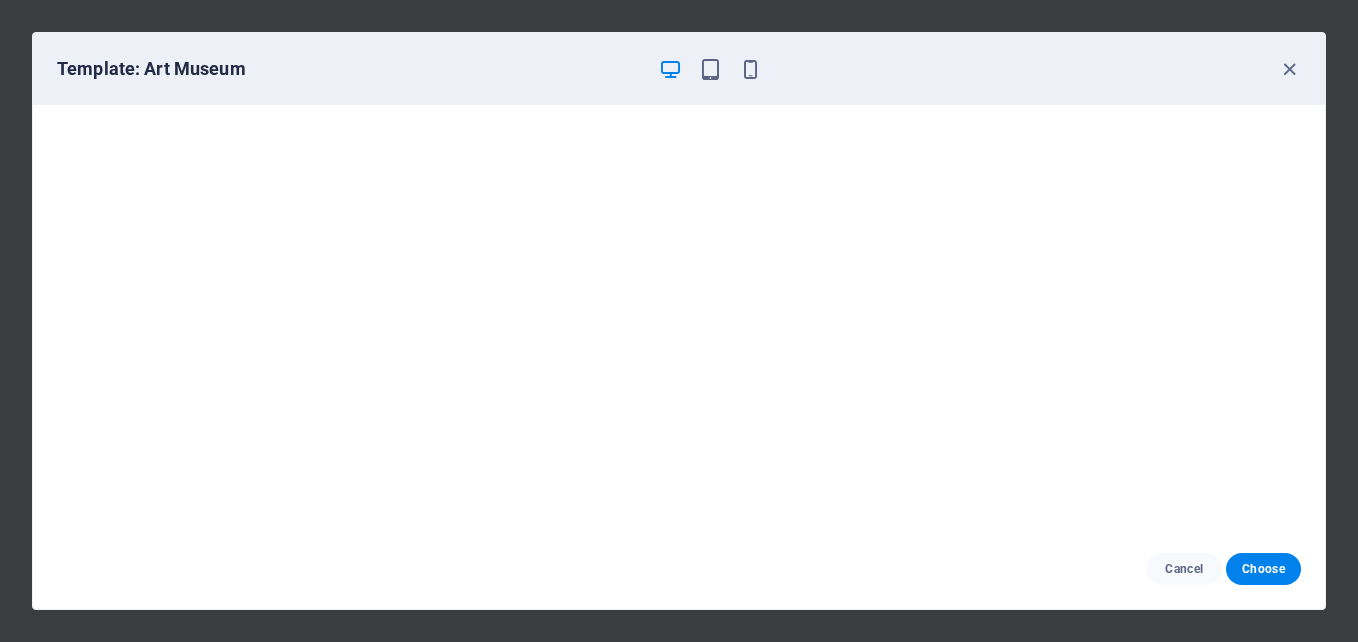 scroll, scrollTop: 5, scrollLeft: 0, axis: vertical 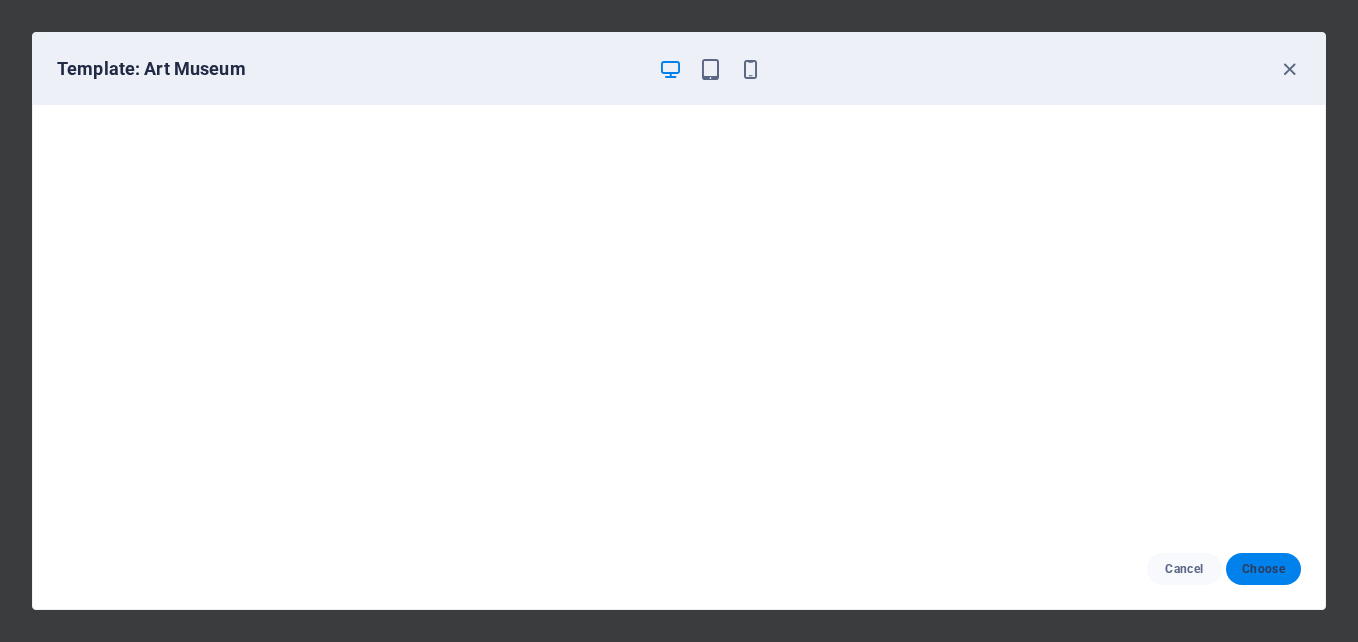 click on "Choose" at bounding box center [1263, 569] 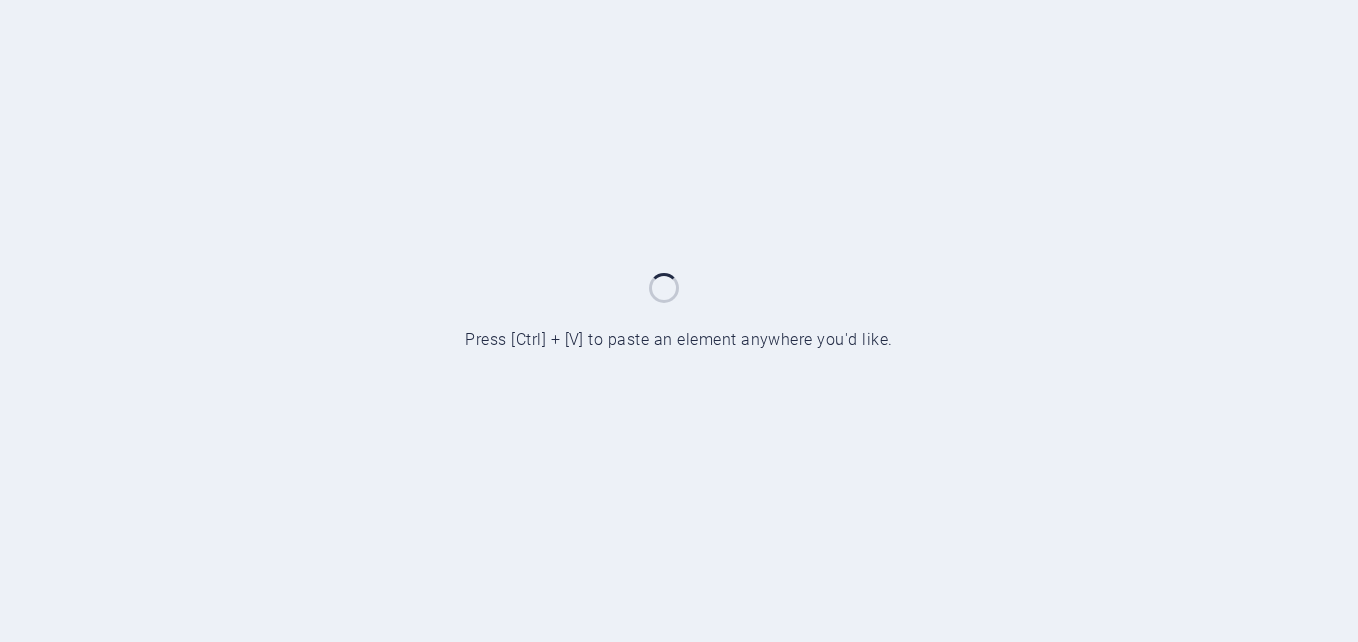 scroll, scrollTop: 0, scrollLeft: 0, axis: both 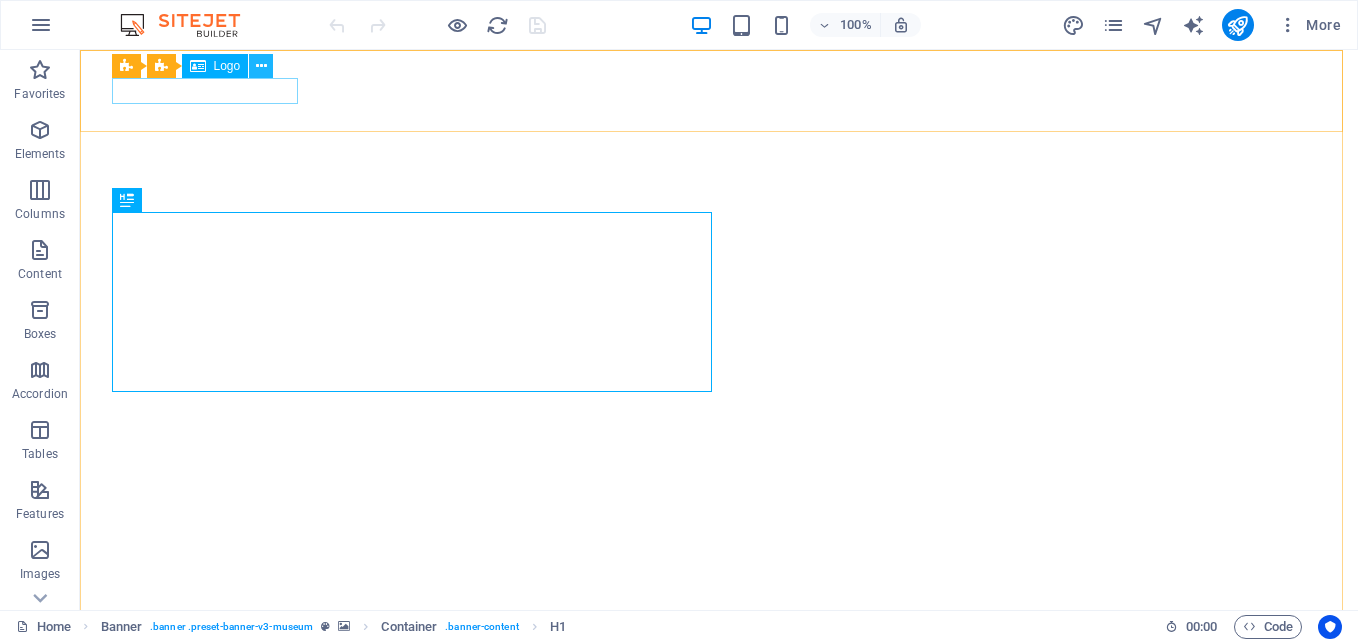 click at bounding box center [261, 66] 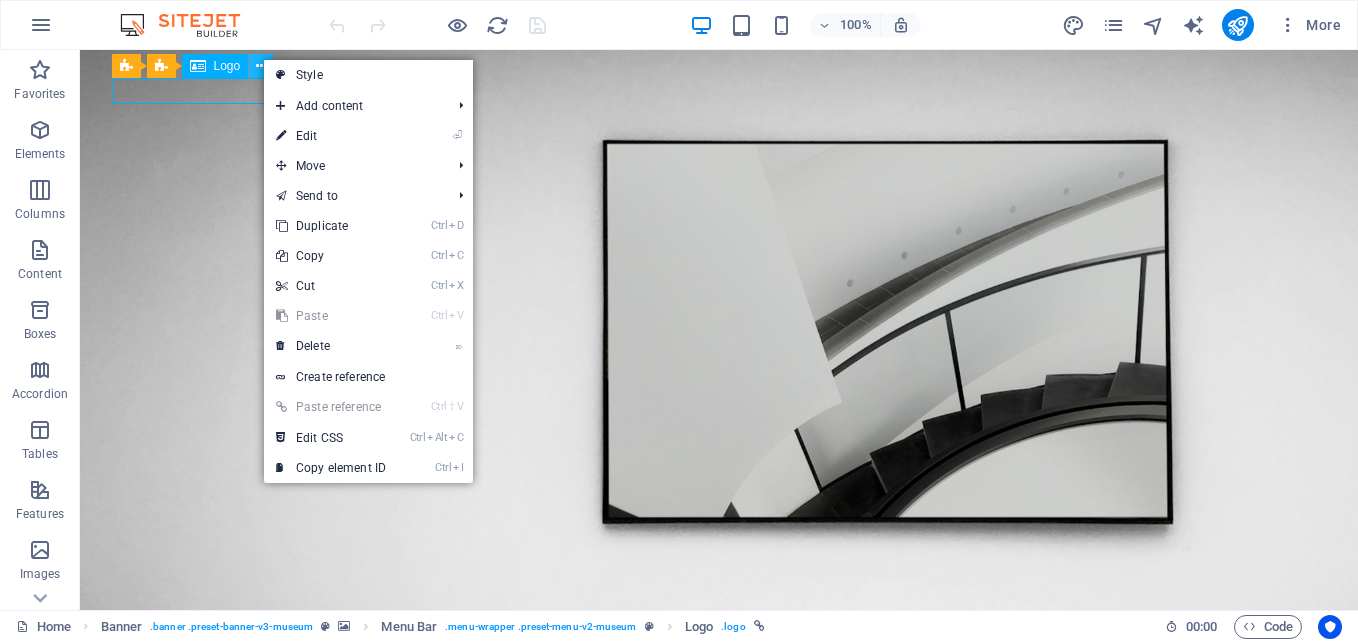 scroll, scrollTop: 0, scrollLeft: 0, axis: both 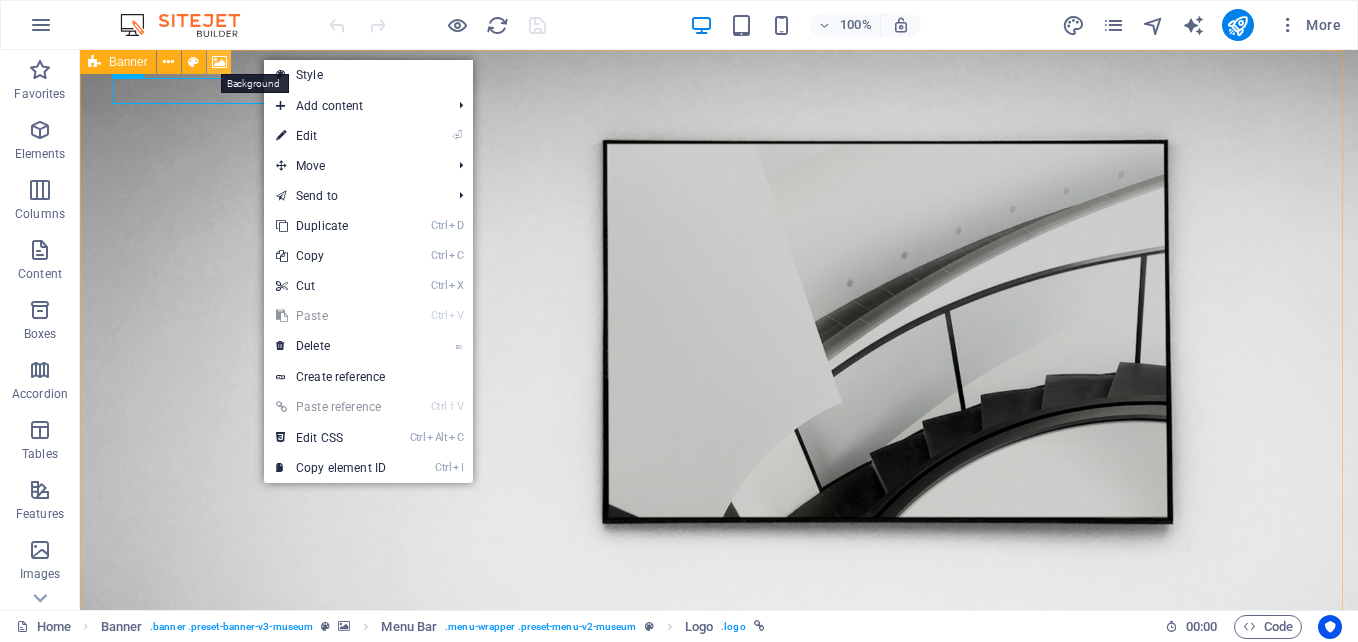 click at bounding box center (219, 62) 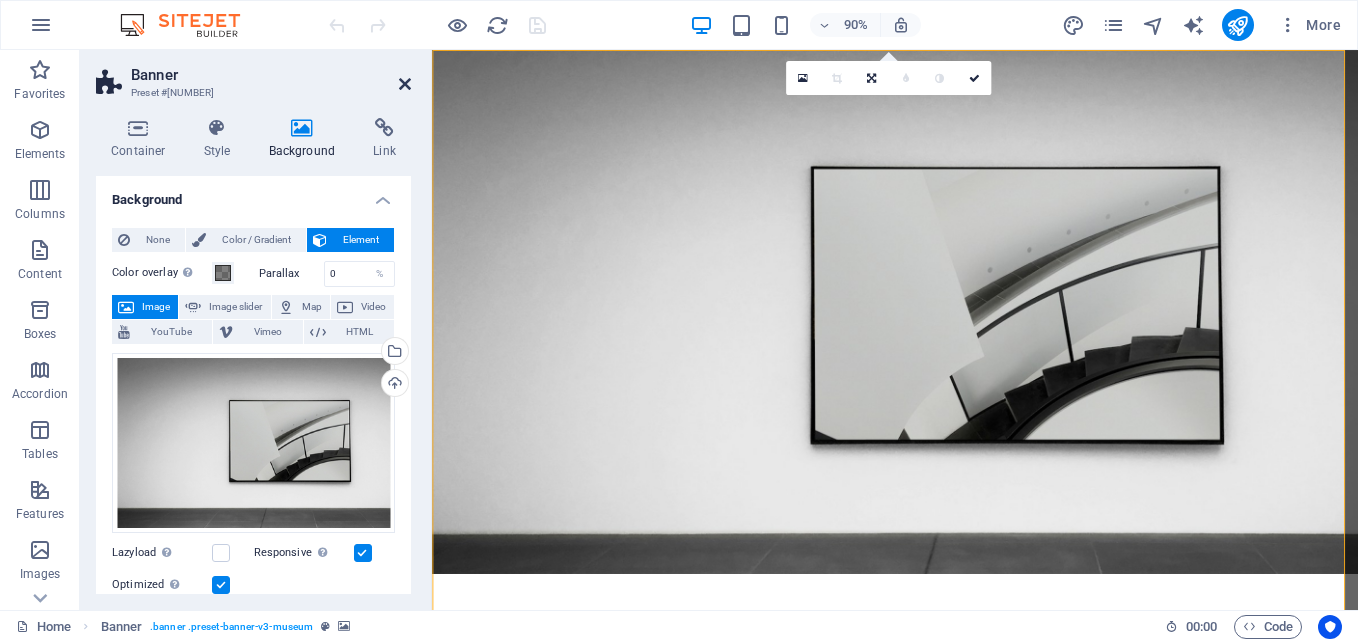 click at bounding box center (405, 84) 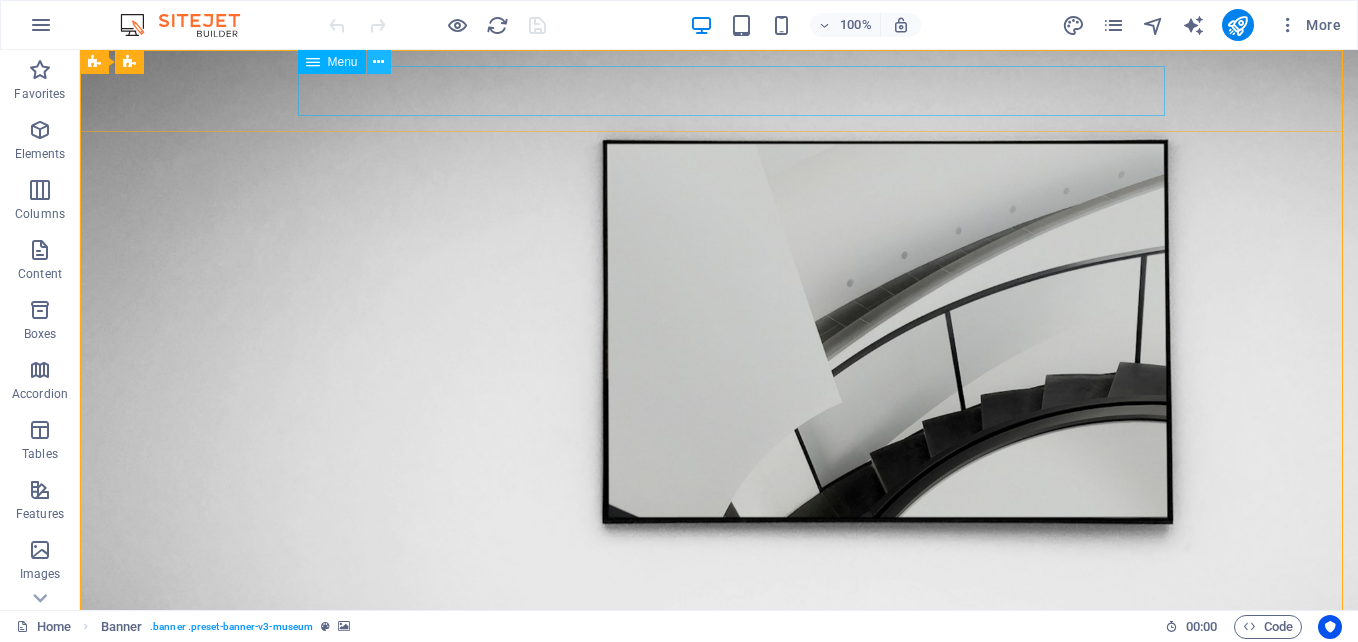 click at bounding box center [378, 62] 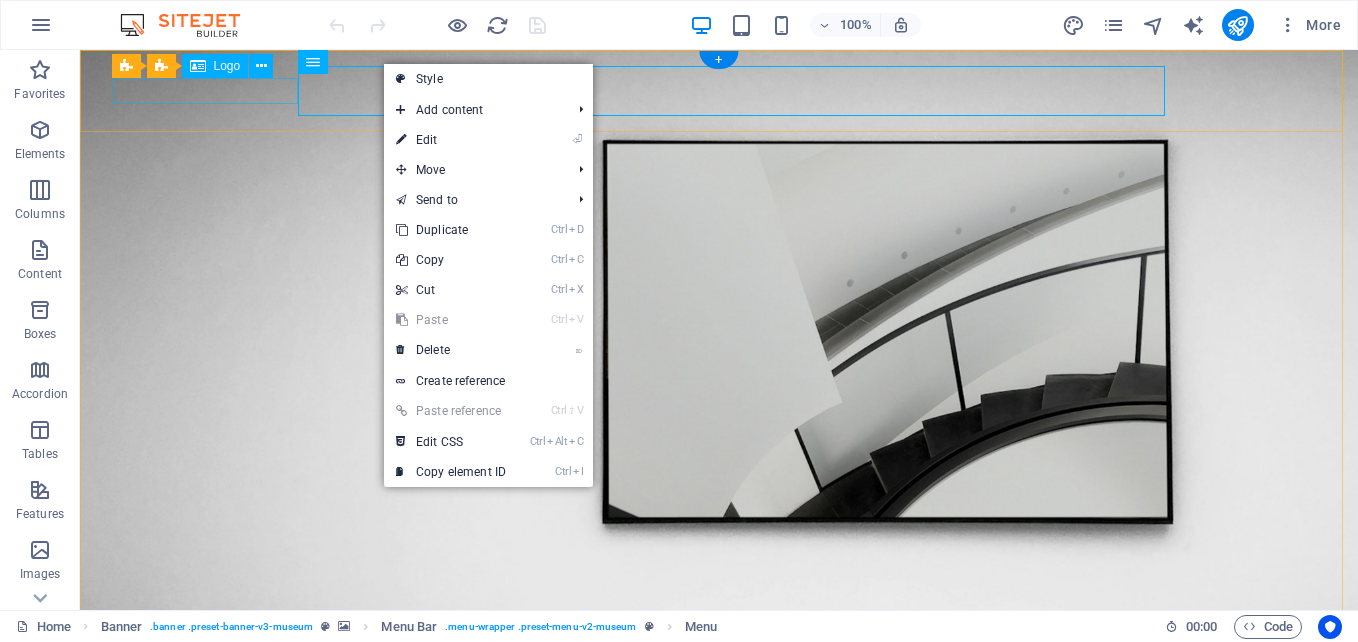 click at bounding box center [719, 660] 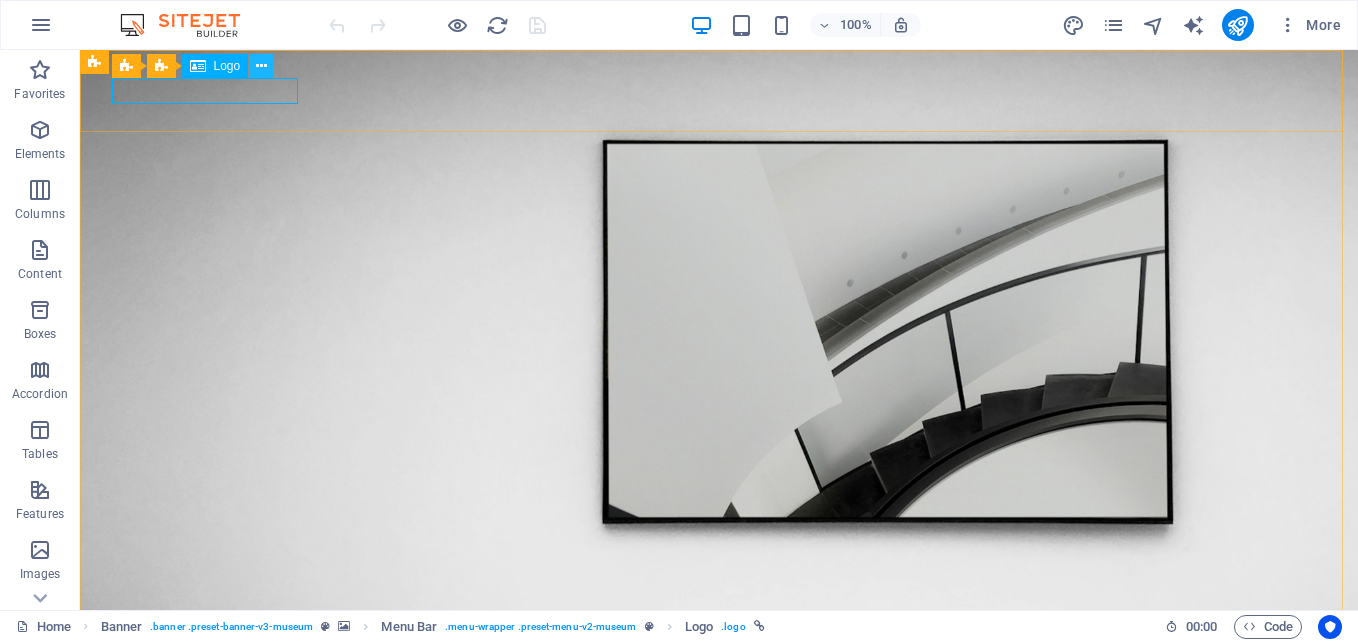 click at bounding box center (261, 66) 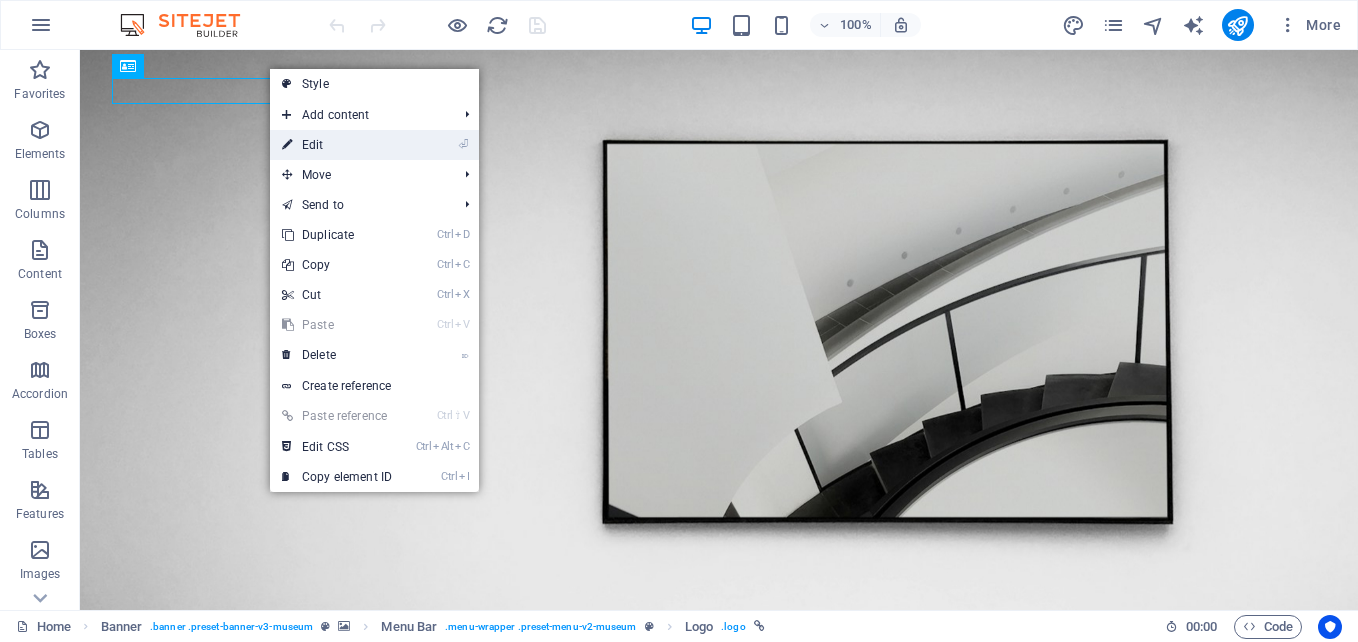 click on "⏎  Edit" at bounding box center [337, 145] 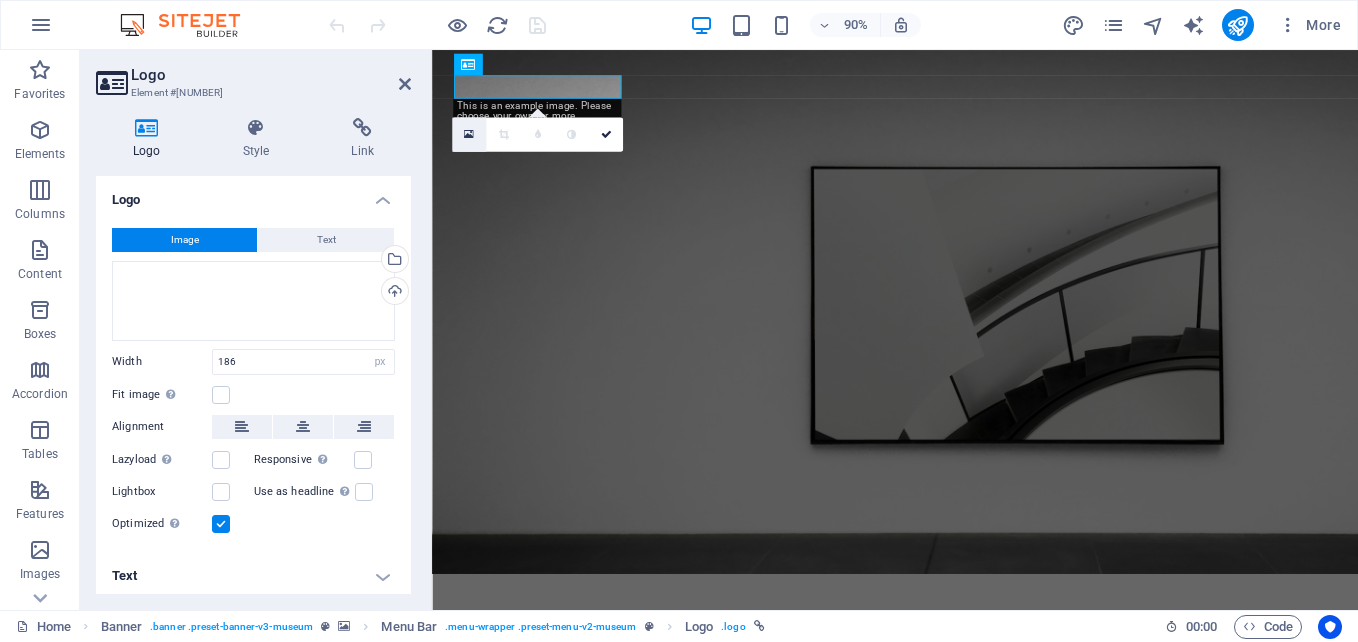 click at bounding box center [469, 134] 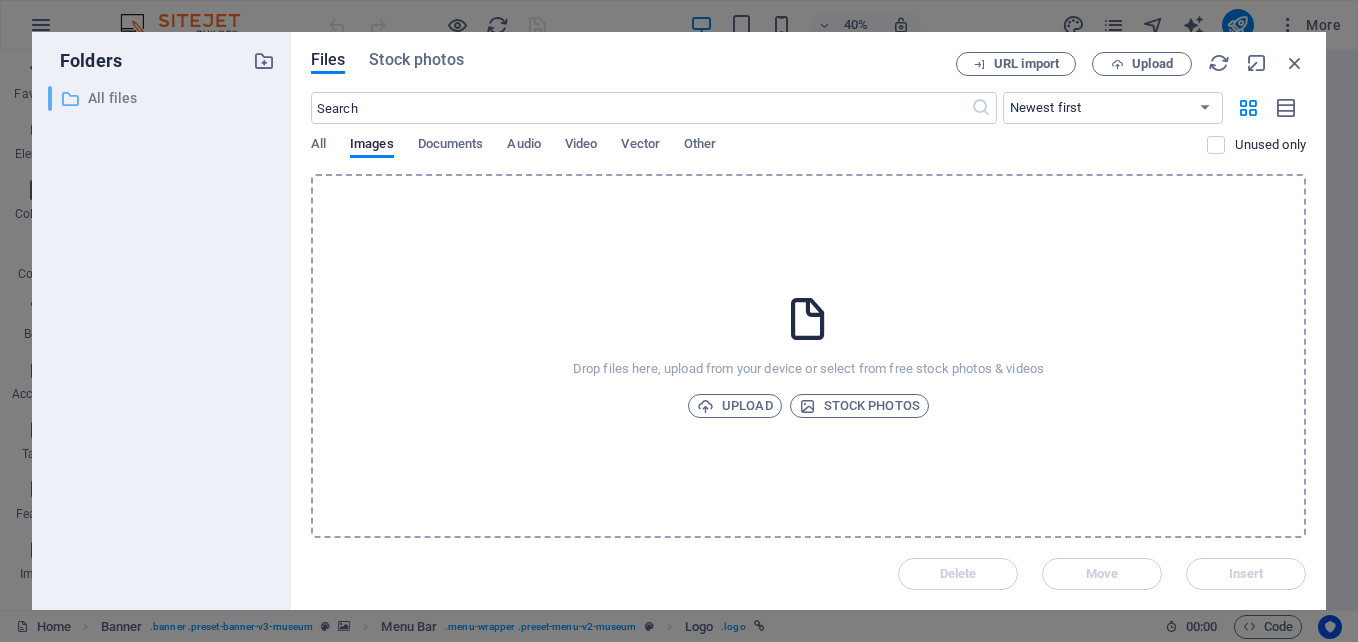 click on "All files" at bounding box center [163, 98] 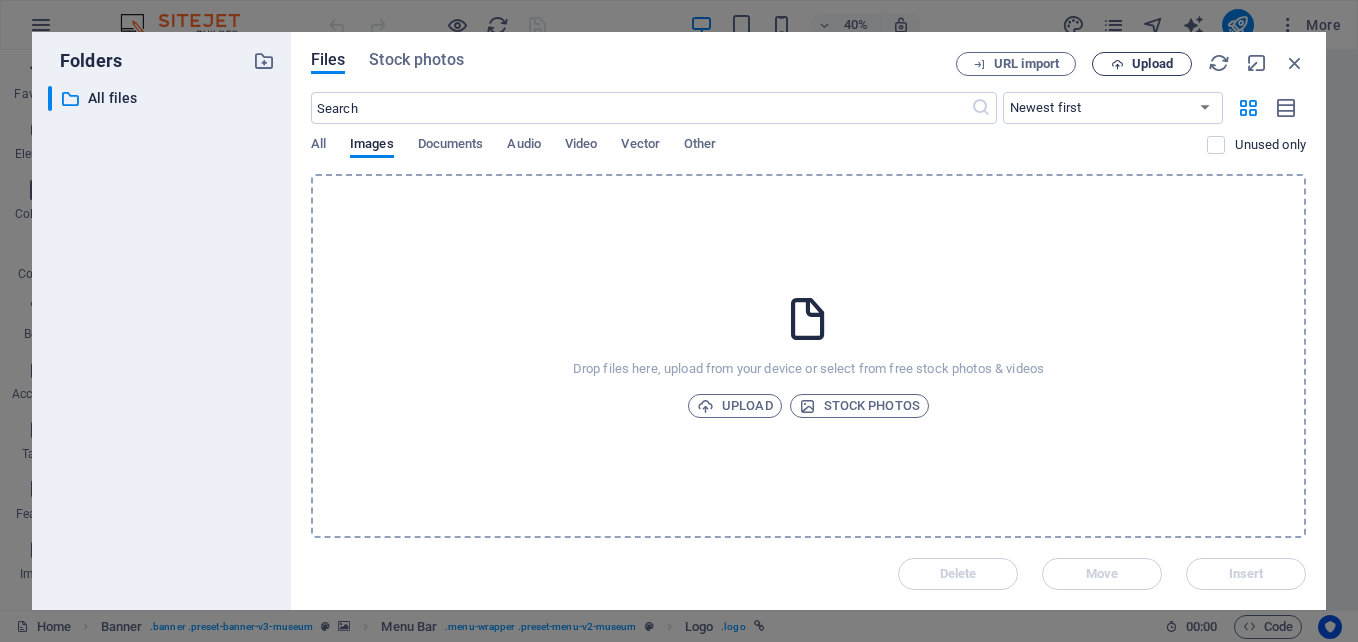 click on "Upload" at bounding box center [1152, 64] 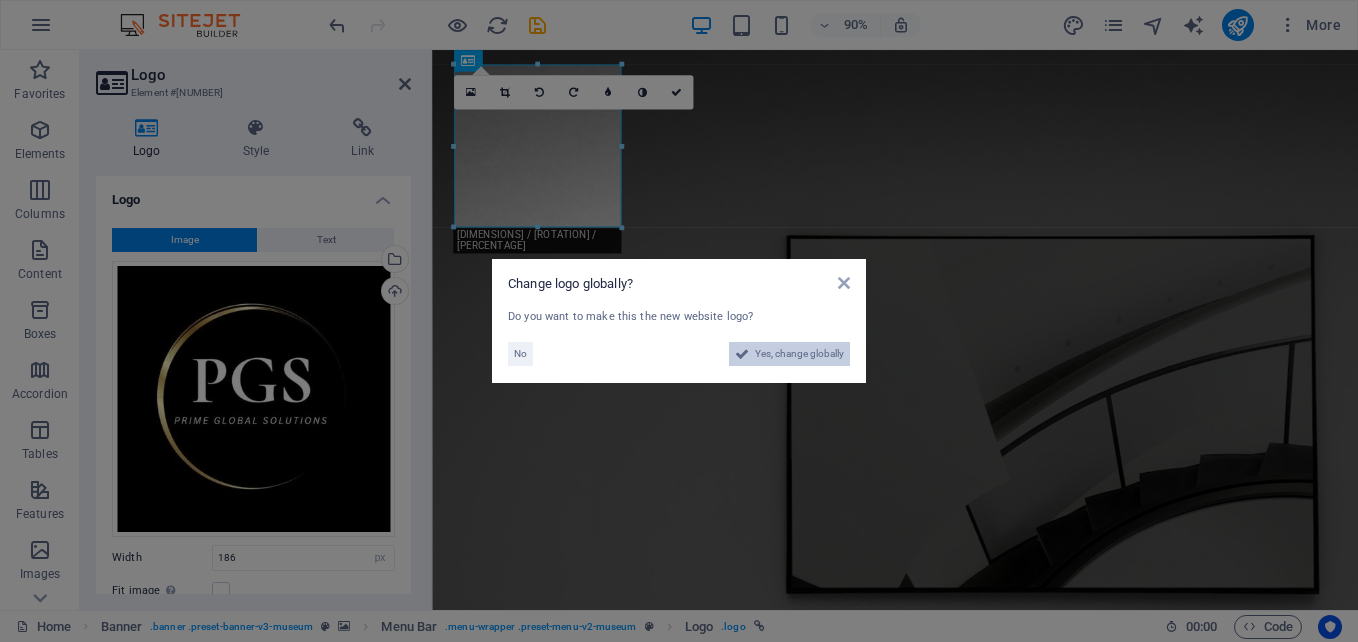 click on "Yes, change globally" at bounding box center [799, 354] 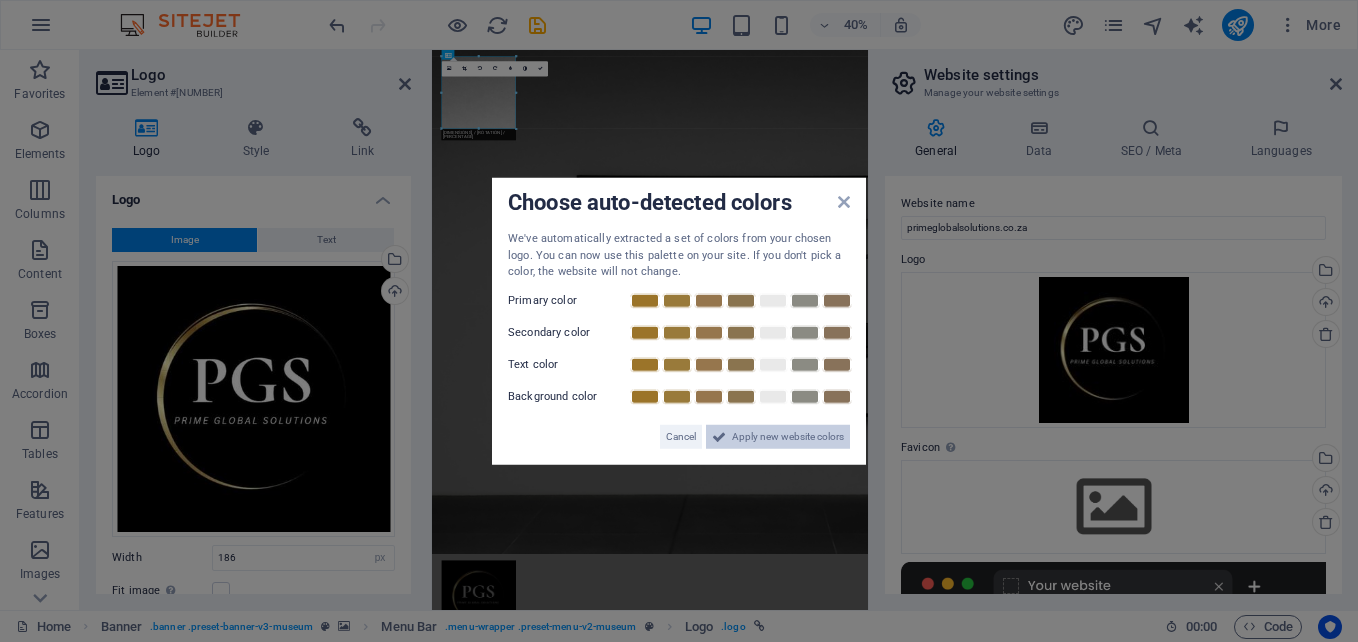click on "Apply new website colors" at bounding box center [788, 436] 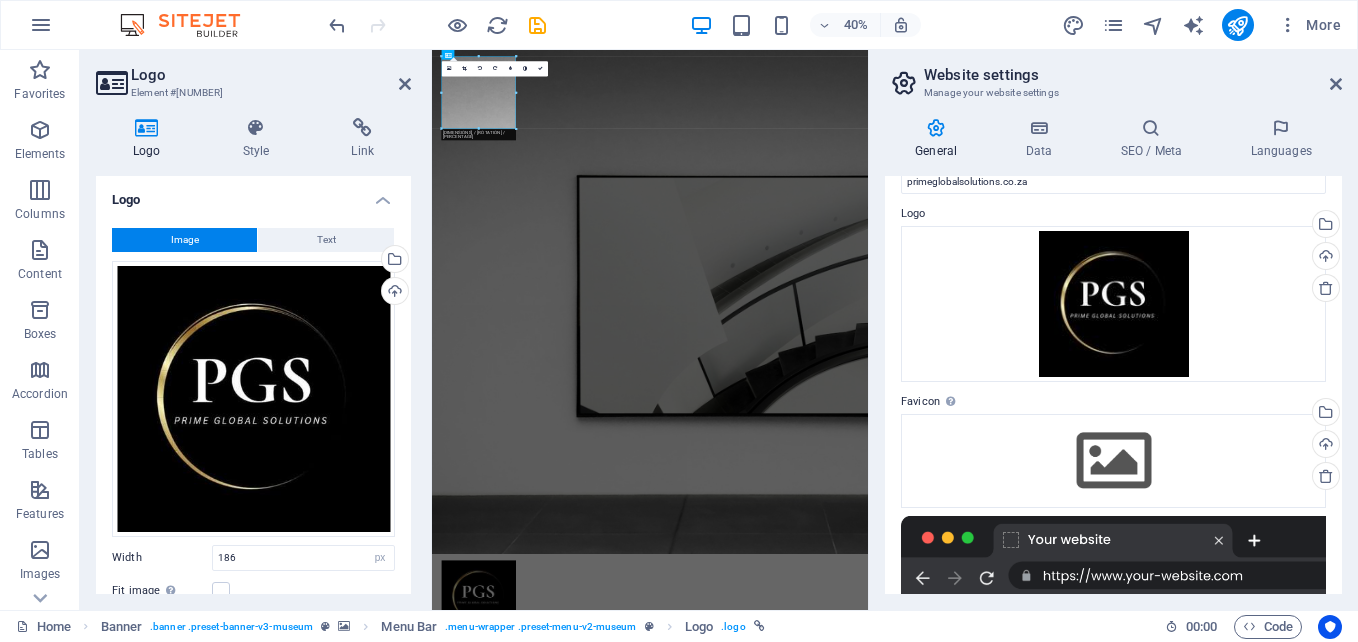 scroll, scrollTop: 0, scrollLeft: 0, axis: both 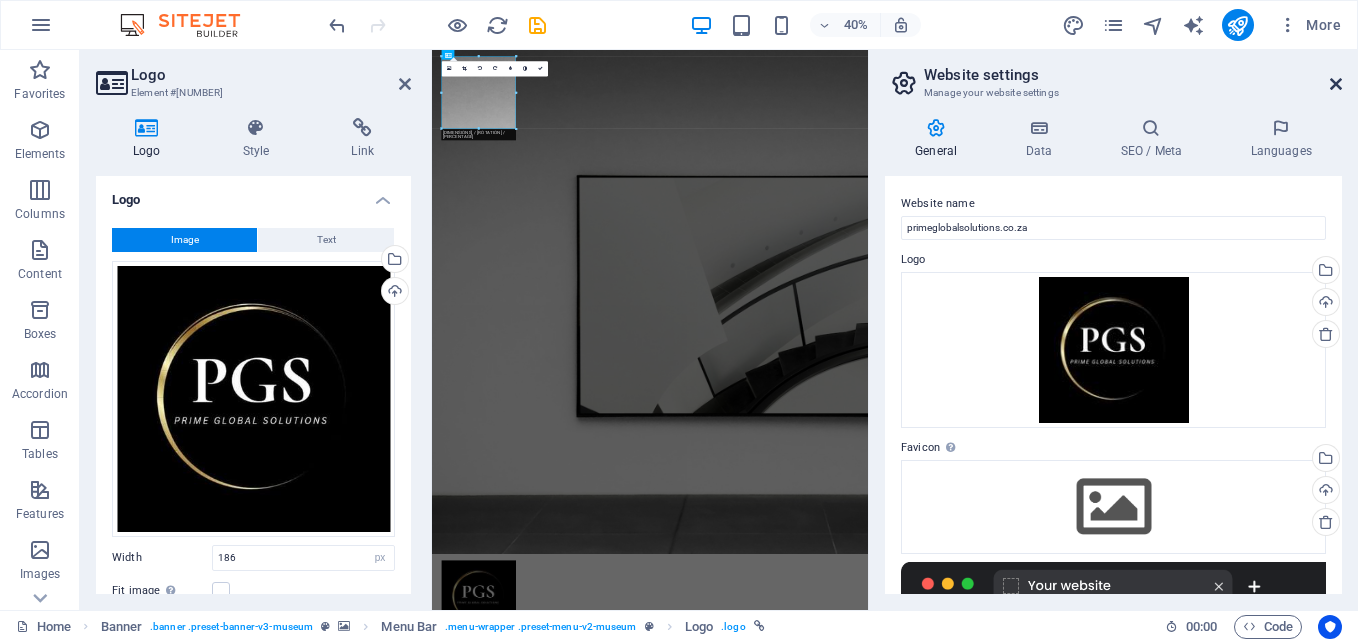 click at bounding box center (1336, 84) 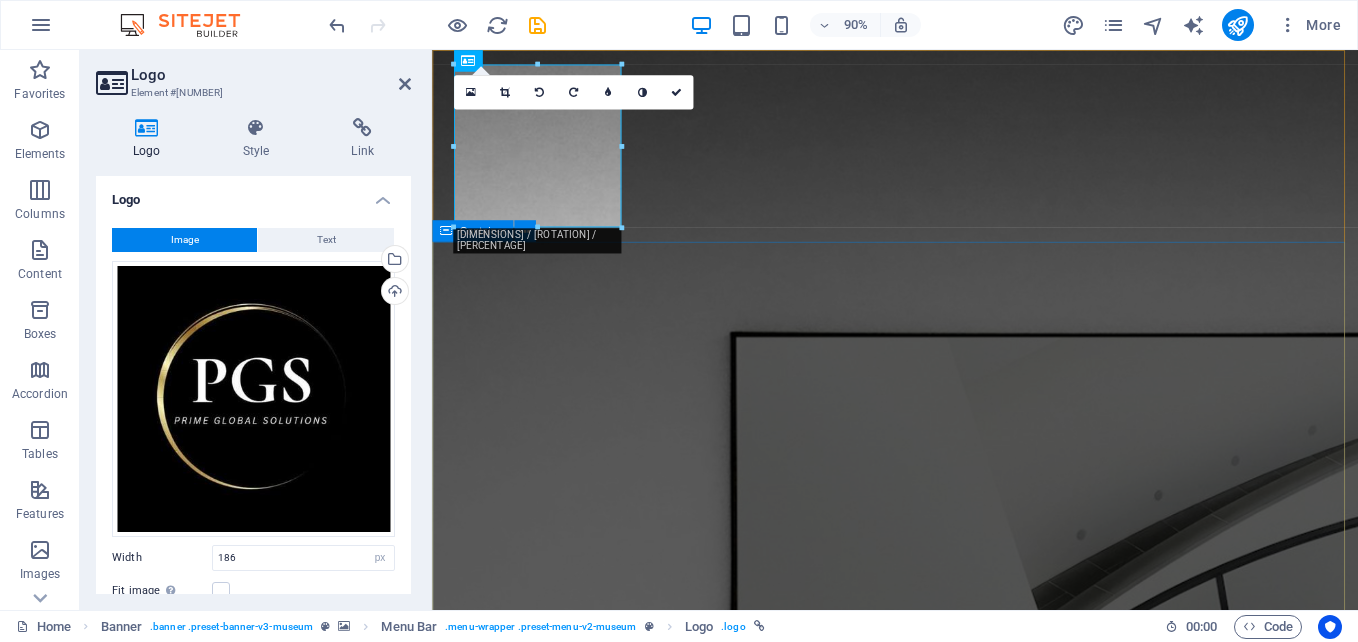 click on "The best art exhibitions Lorem ipsum dolor sit amet, consectetur adipiscing elit, sed do eiusmod tempor incididunt ut labore Lorem ipsum dolor sit amet, consectetur adipiscing elit, sed do eiusmod tempor incididunt ut labore Explore" at bounding box center (946, 1869) 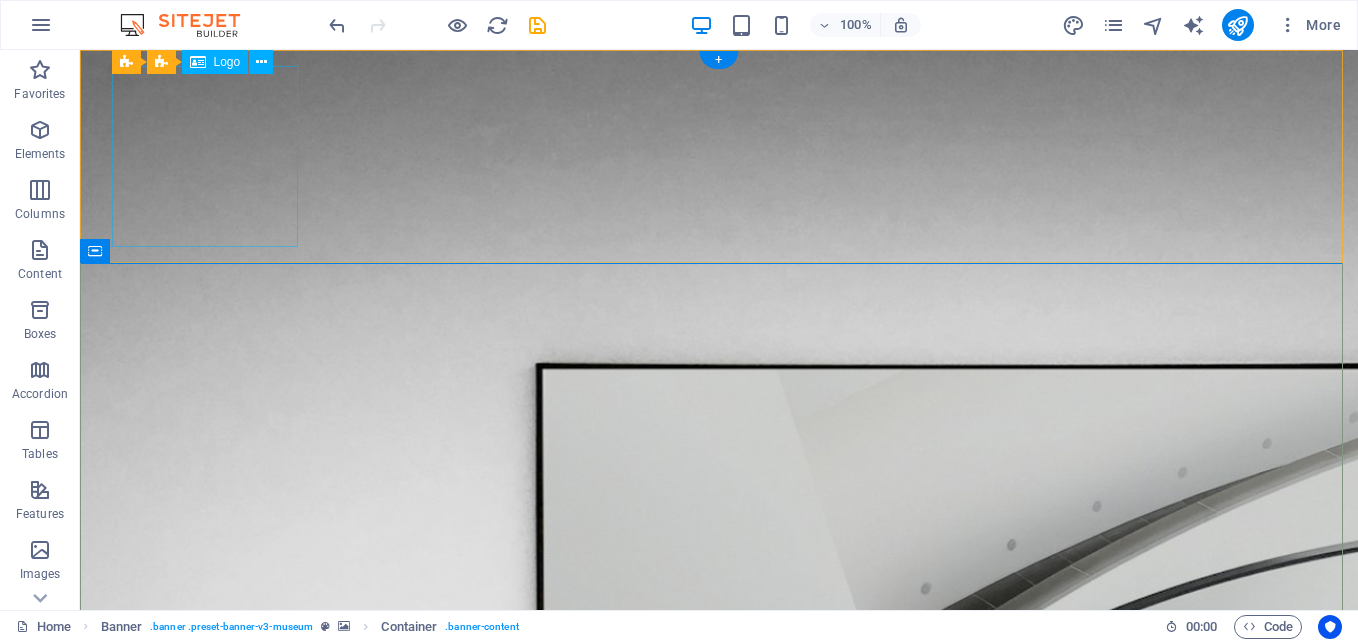 click at bounding box center [719, 1416] 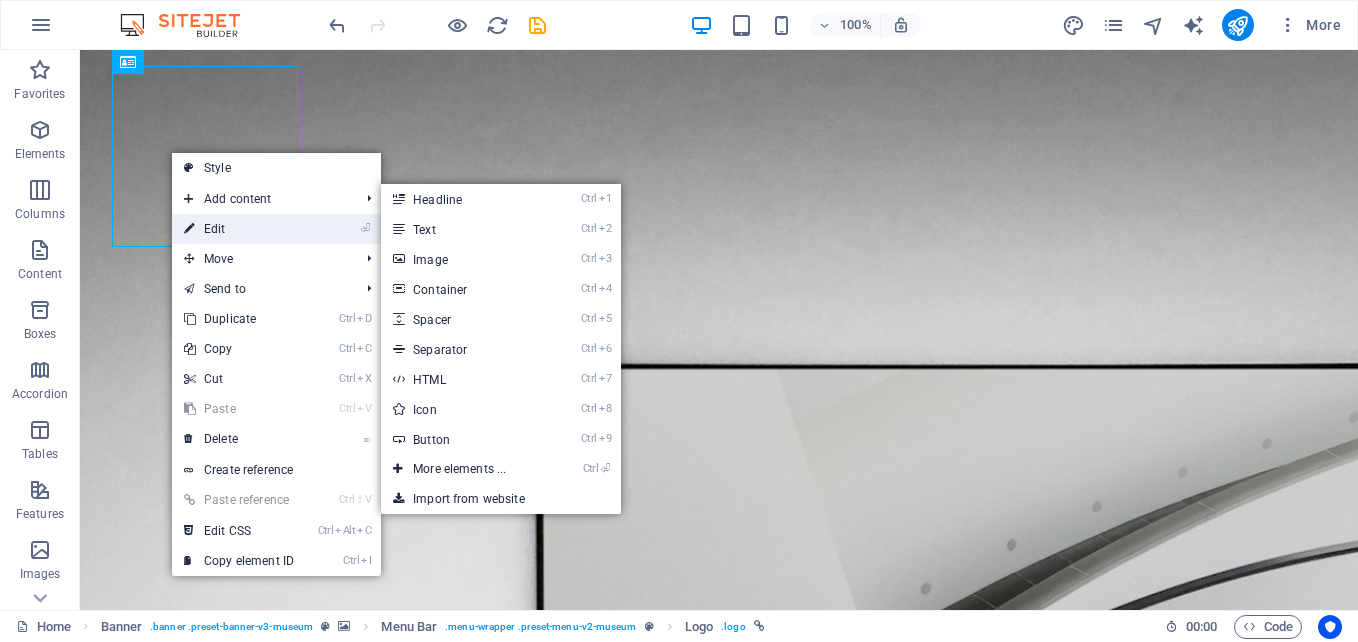 click on "⏎  Edit" at bounding box center [239, 229] 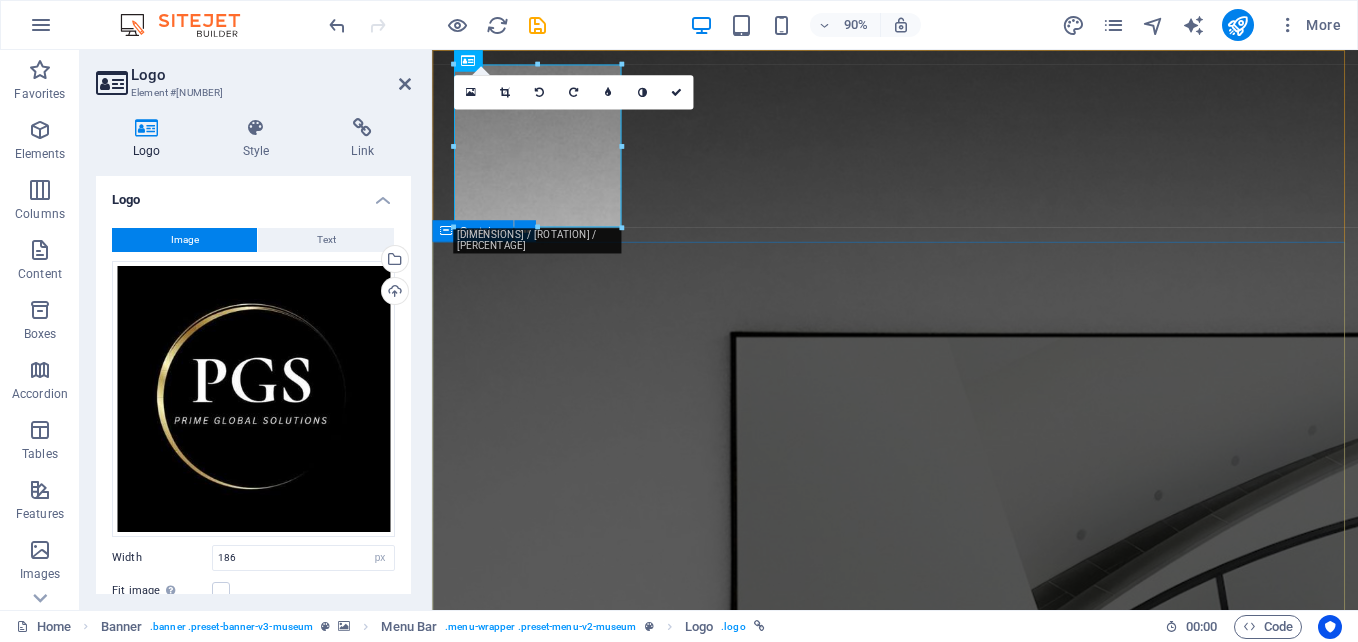 click on "The best art exhibitions Lorem ipsum dolor sit amet, consectetur adipiscing elit, sed do eiusmod tempor incididunt ut labore Lorem ipsum dolor sit amet, consectetur adipiscing elit, sed do eiusmod tempor incididunt ut labore Explore" at bounding box center [946, 1869] 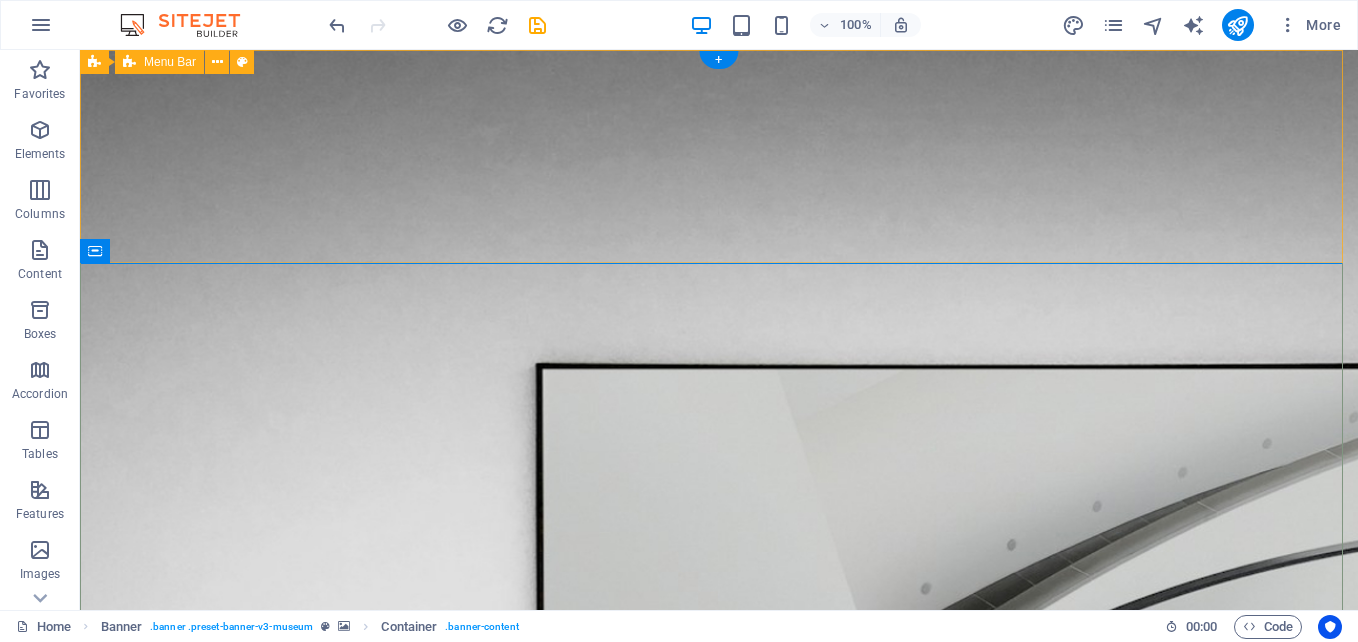 click on "About Us Exhibitions Events Contact Explore" at bounding box center [719, 1464] 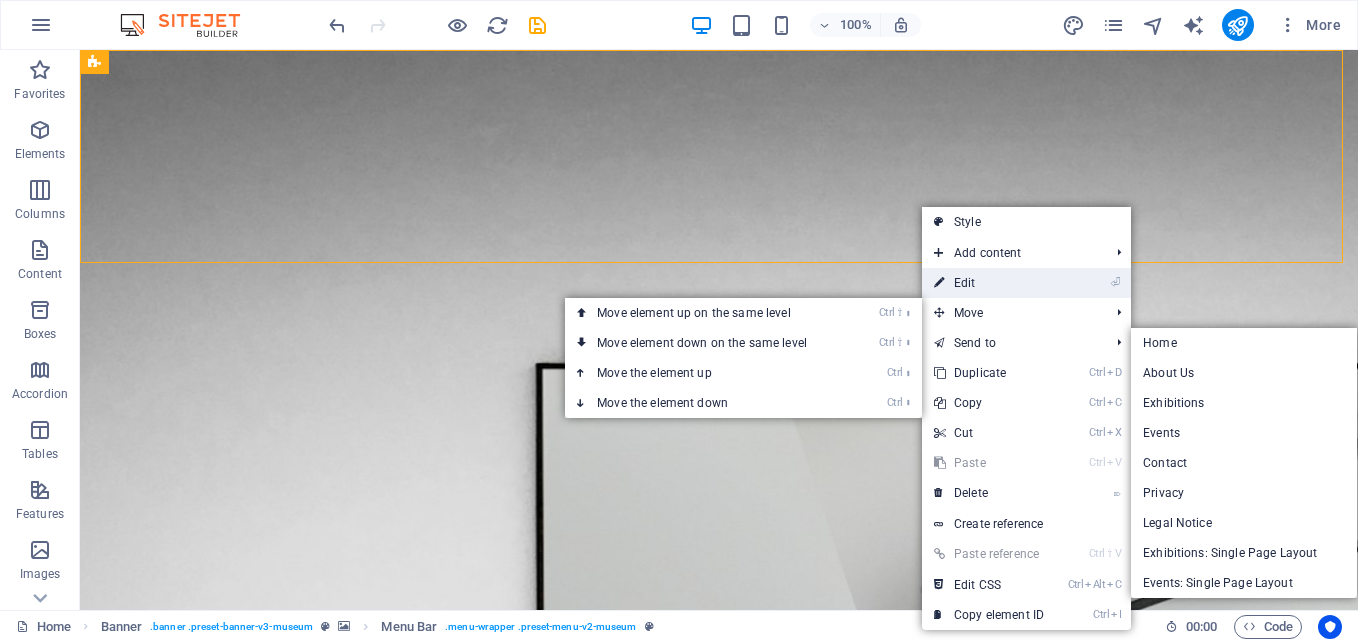 click on "⏎  Edit" at bounding box center [989, 283] 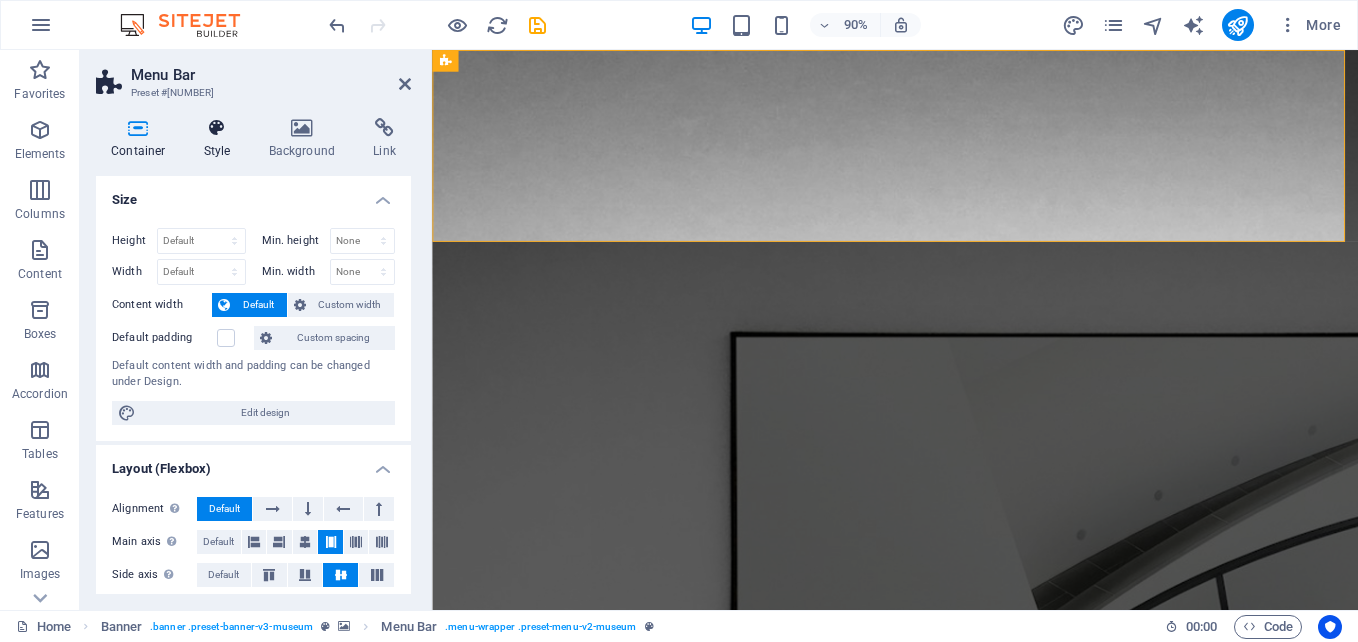 click at bounding box center [217, 128] 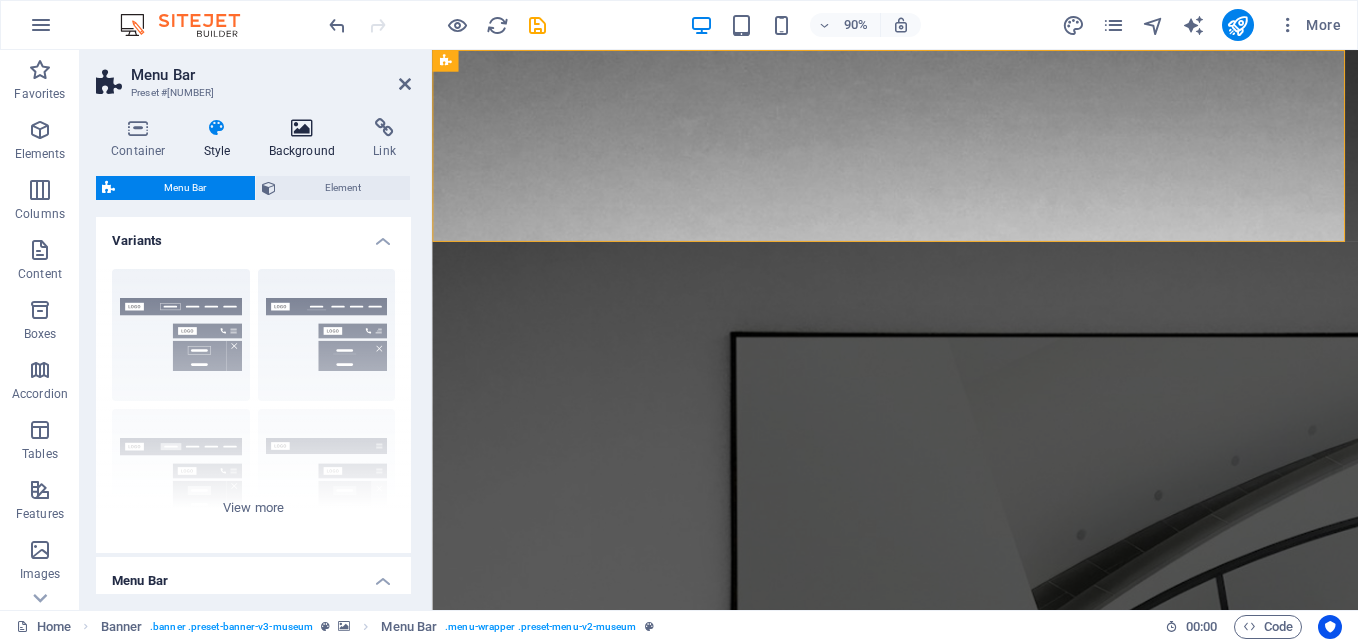 click on "Background" at bounding box center [306, 139] 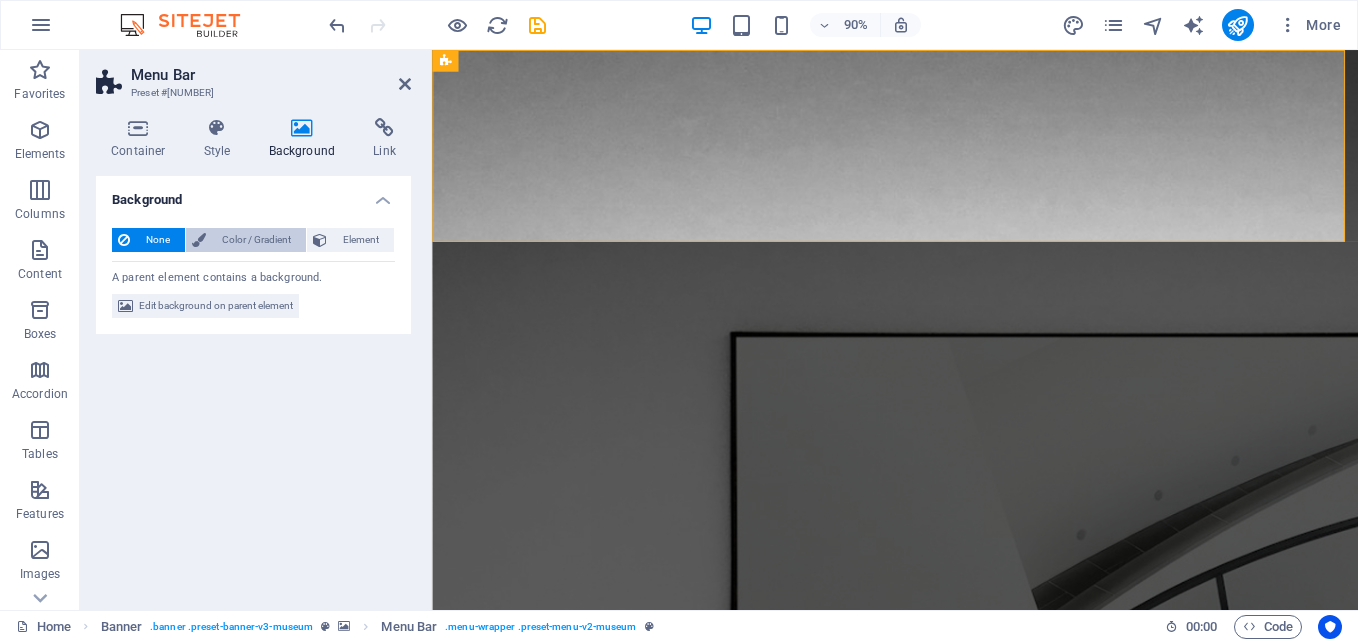 click on "Color / Gradient" at bounding box center [256, 240] 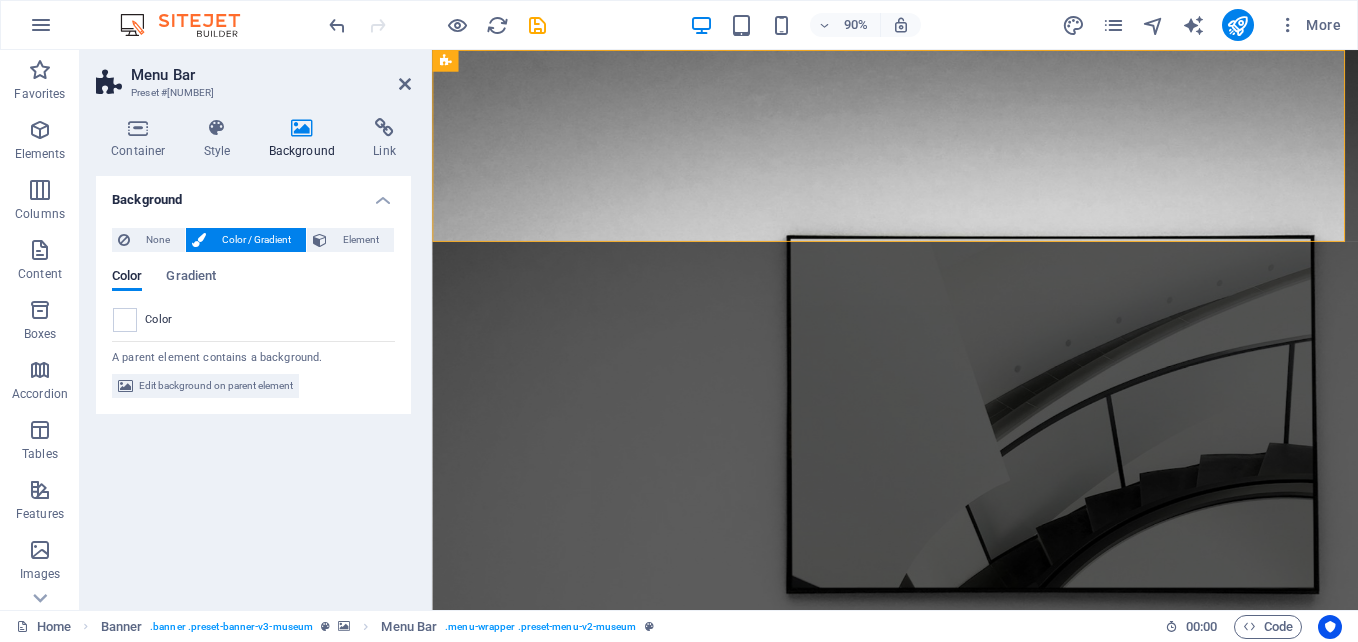 click on "Color Gradient Color" at bounding box center (253, 293) 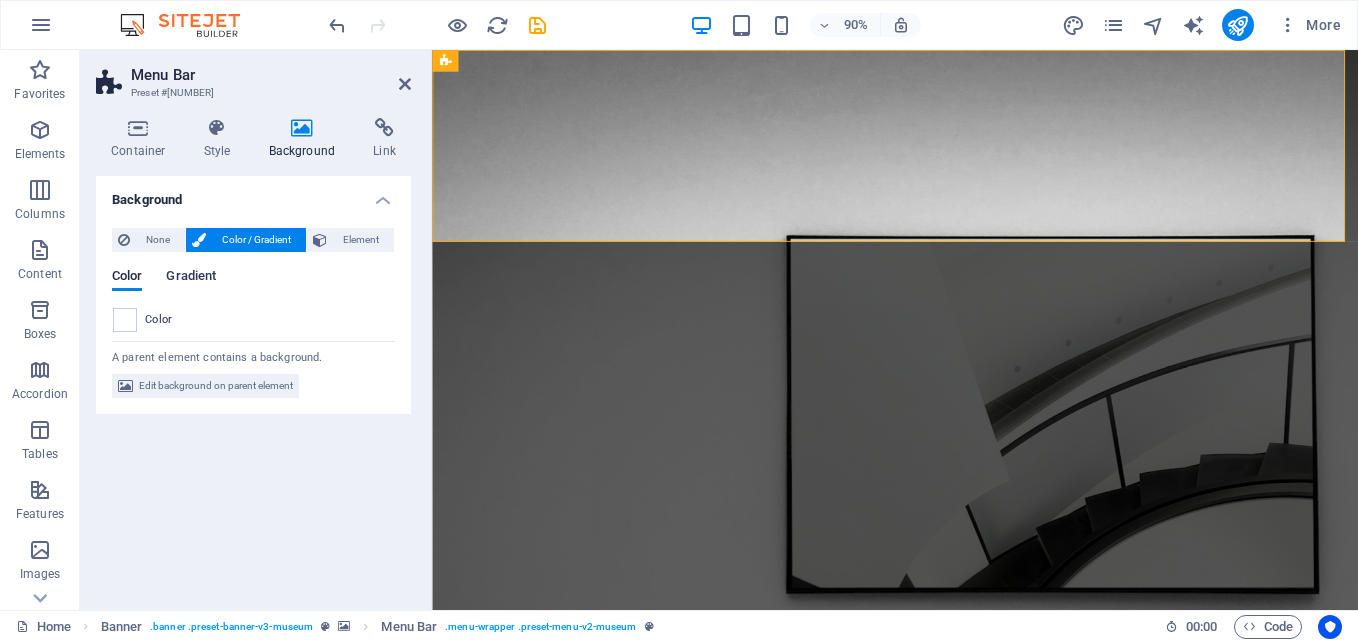 click on "Gradient" at bounding box center (191, 278) 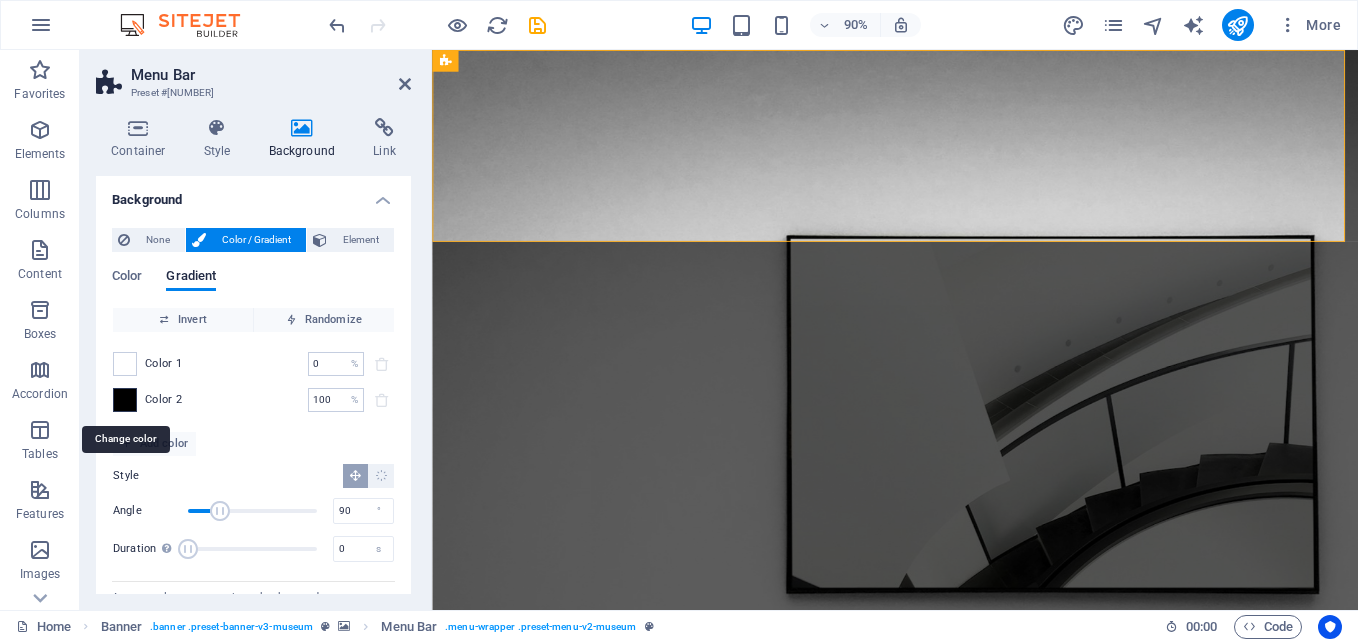 click at bounding box center [125, 400] 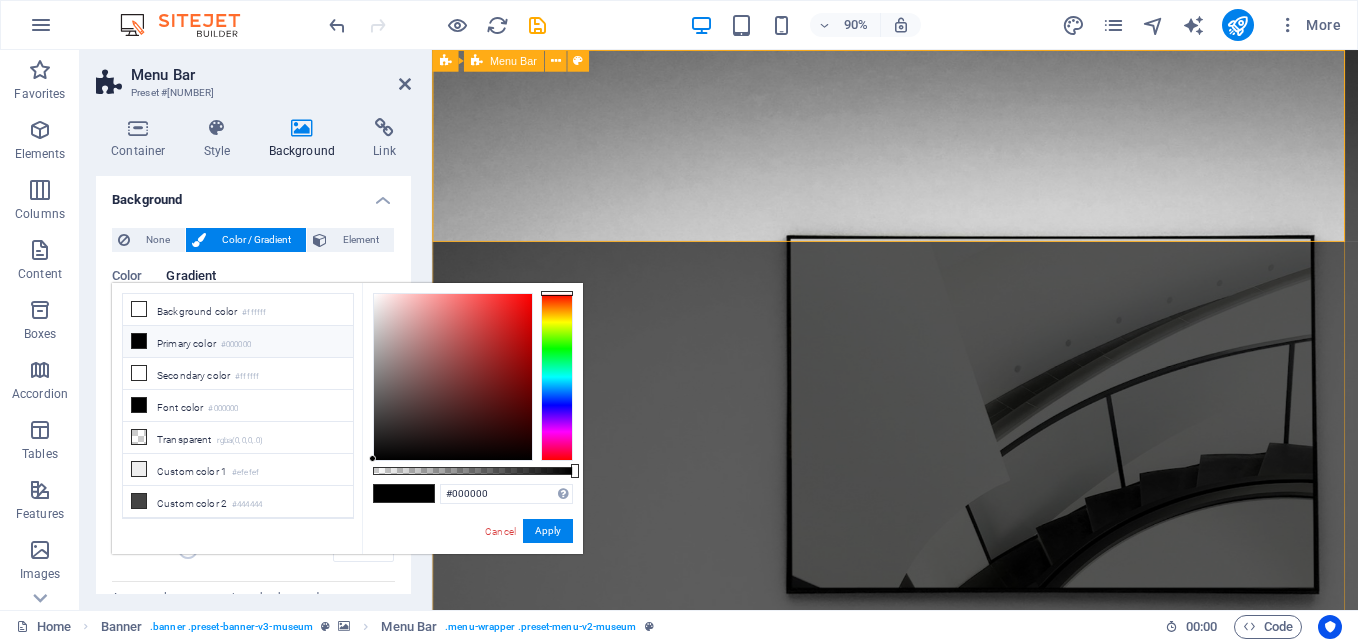 click on "About Us Exhibitions Events Contact Explore" at bounding box center [946, 1033] 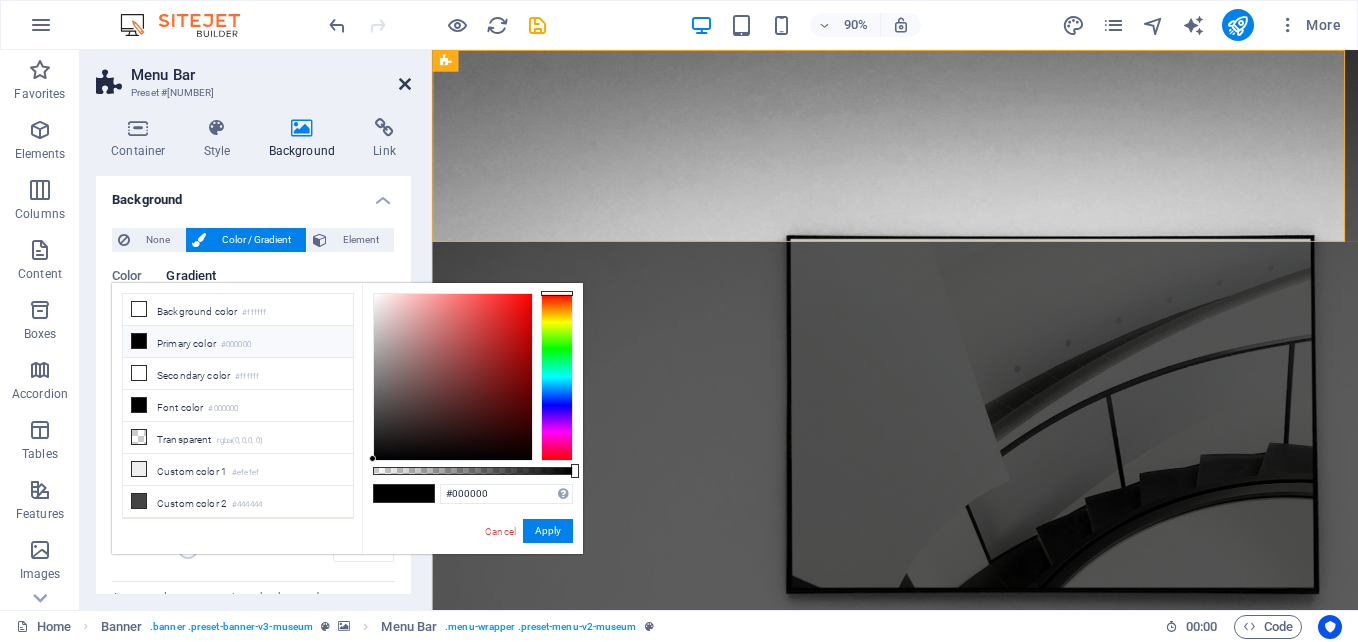 click at bounding box center (405, 84) 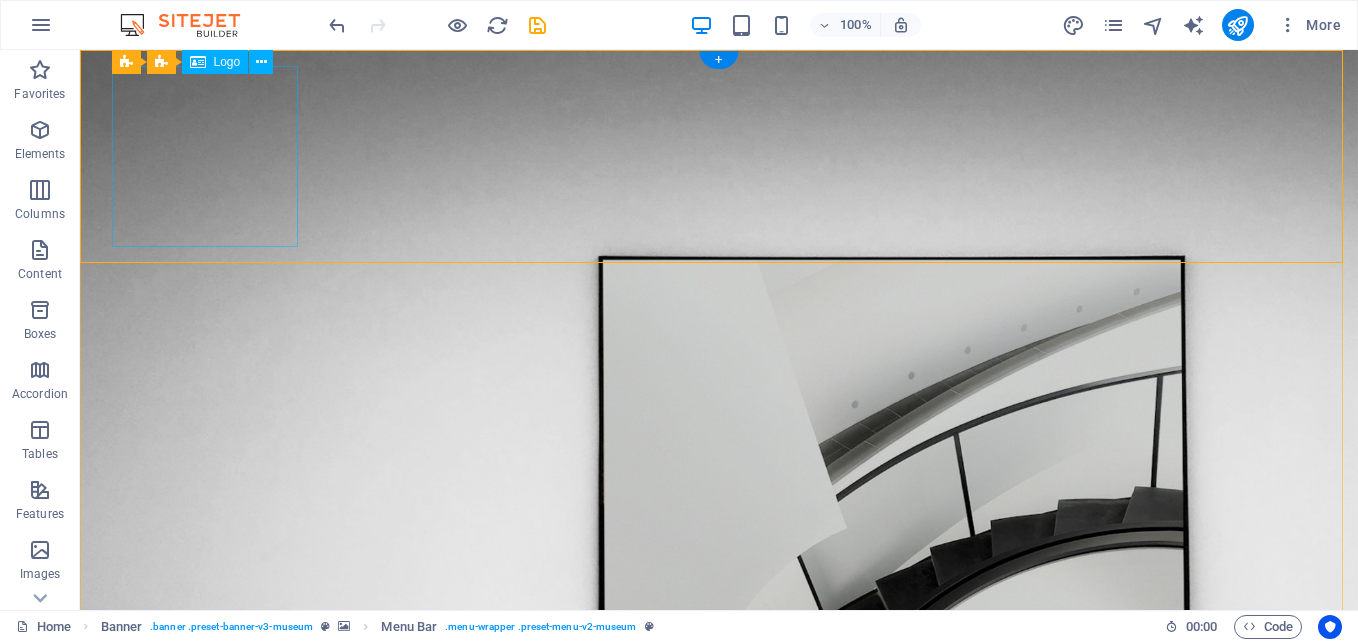 click at bounding box center [719, 985] 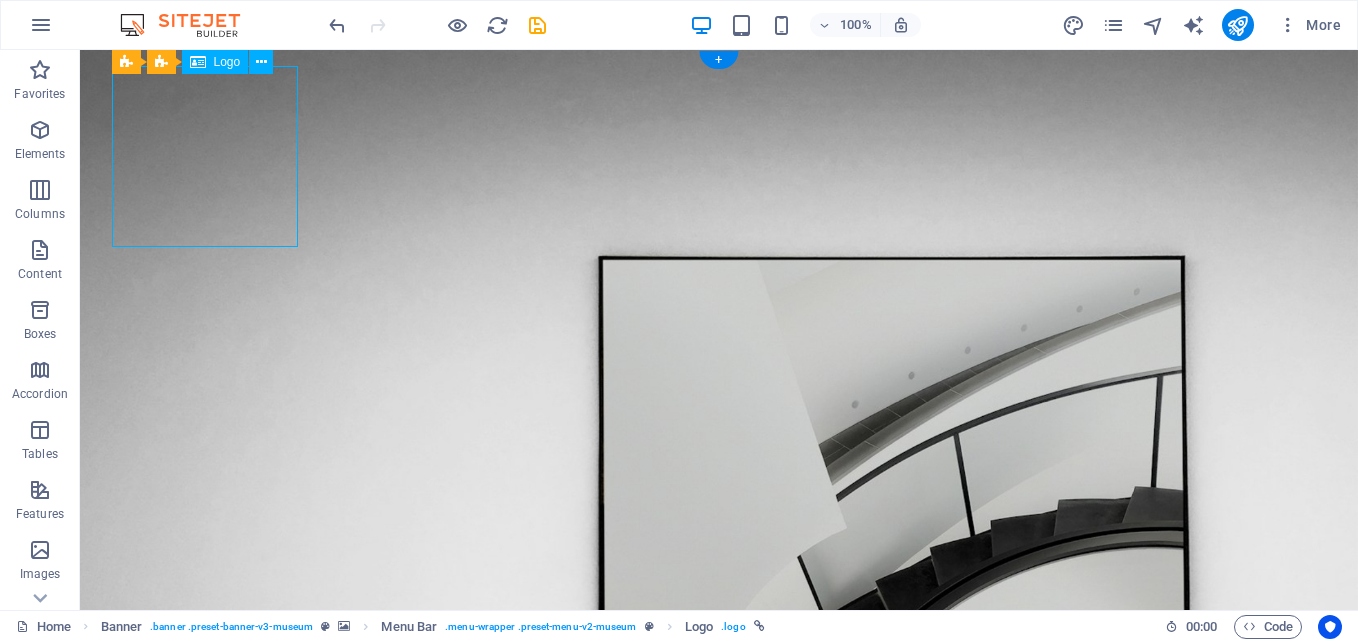 click at bounding box center [719, 985] 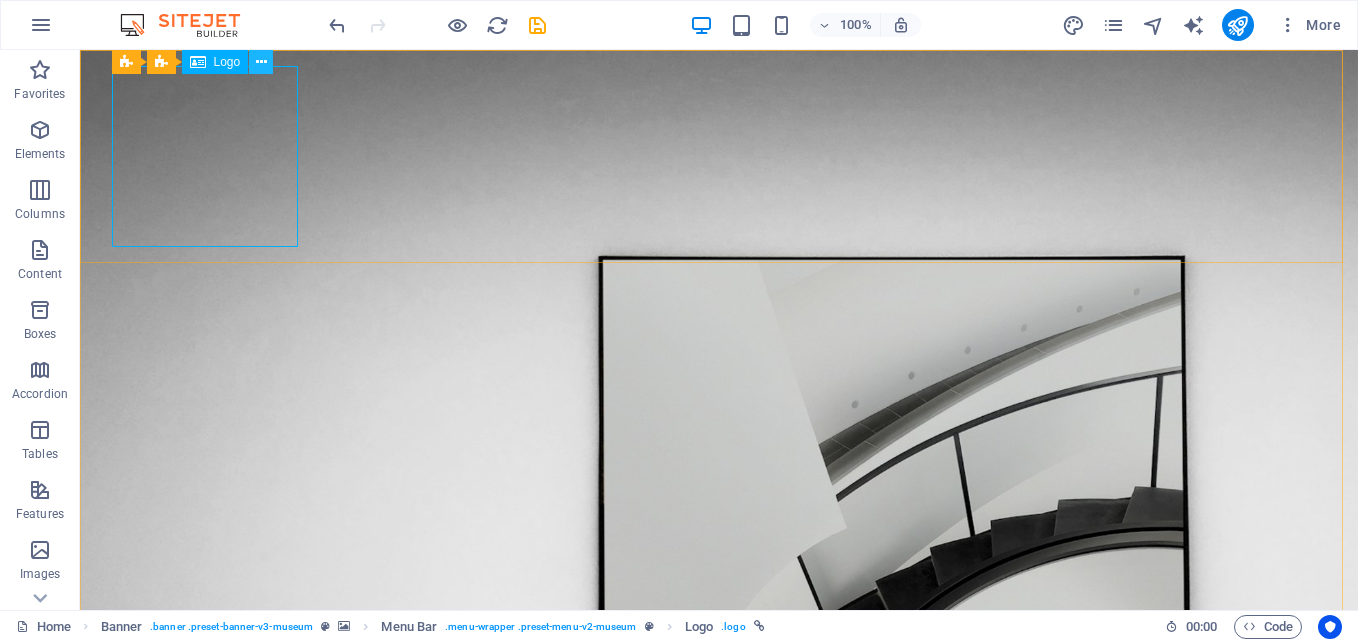 click at bounding box center (261, 62) 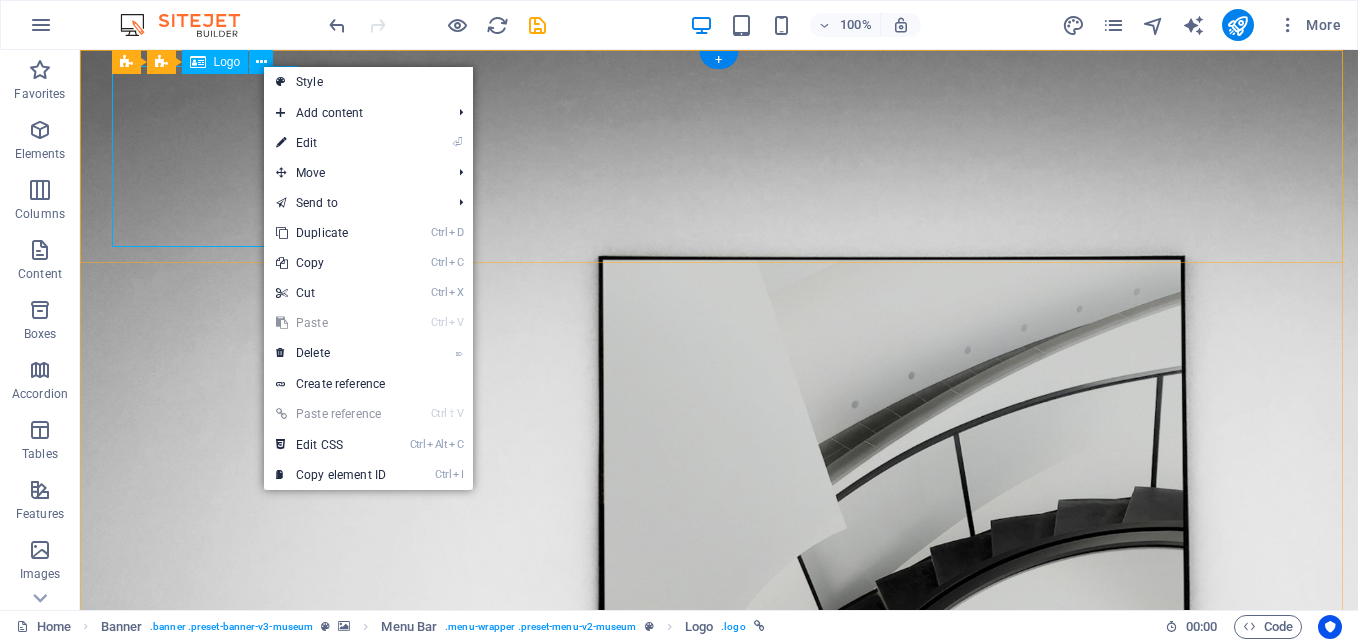 click at bounding box center (719, 985) 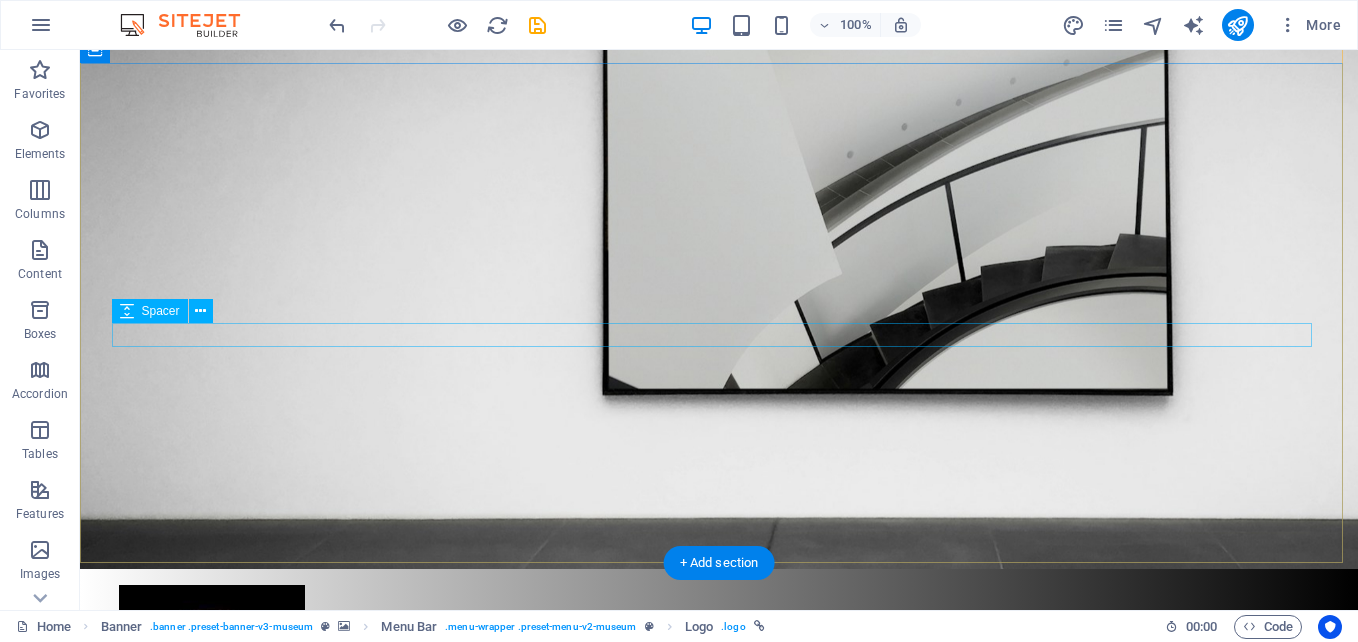 scroll, scrollTop: 200, scrollLeft: 0, axis: vertical 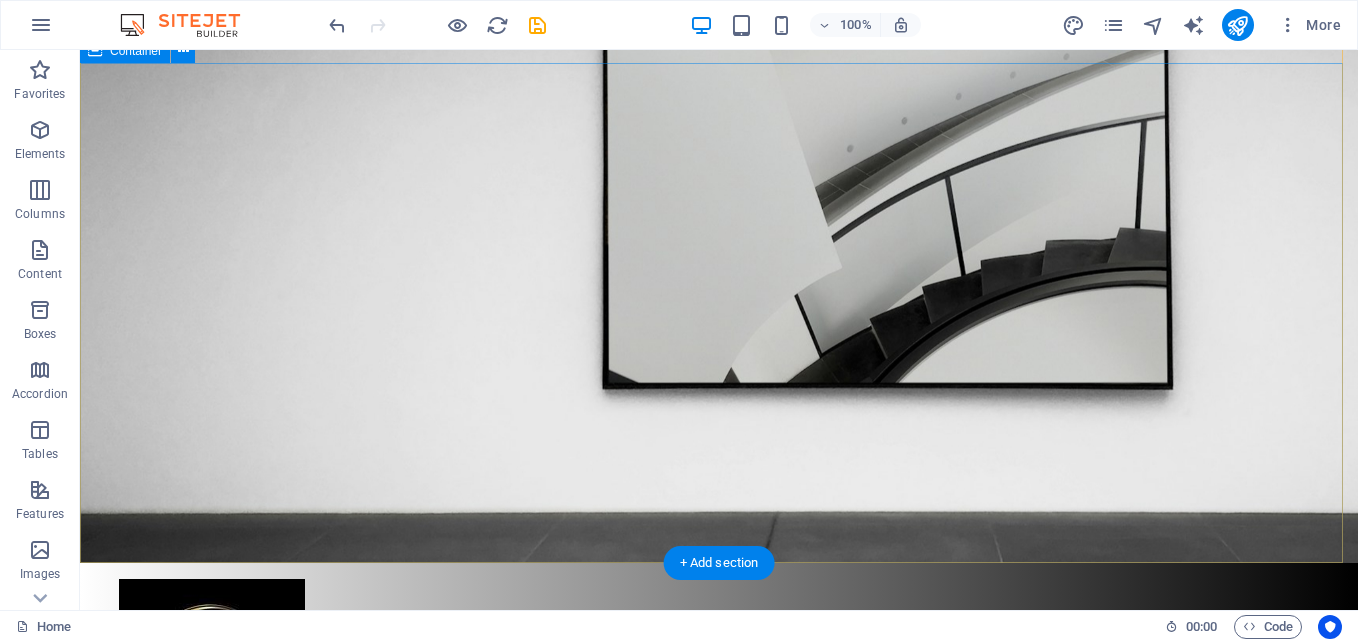 click on "The best art exhibitions Lorem ipsum dolor sit amet, consectetur adipiscing elit, sed do eiusmod tempor incididunt ut labore Lorem ipsum dolor sit amet, consectetur adipiscing elit, sed do eiusmod tempor incididunt ut labore Explore" at bounding box center (719, 1077) 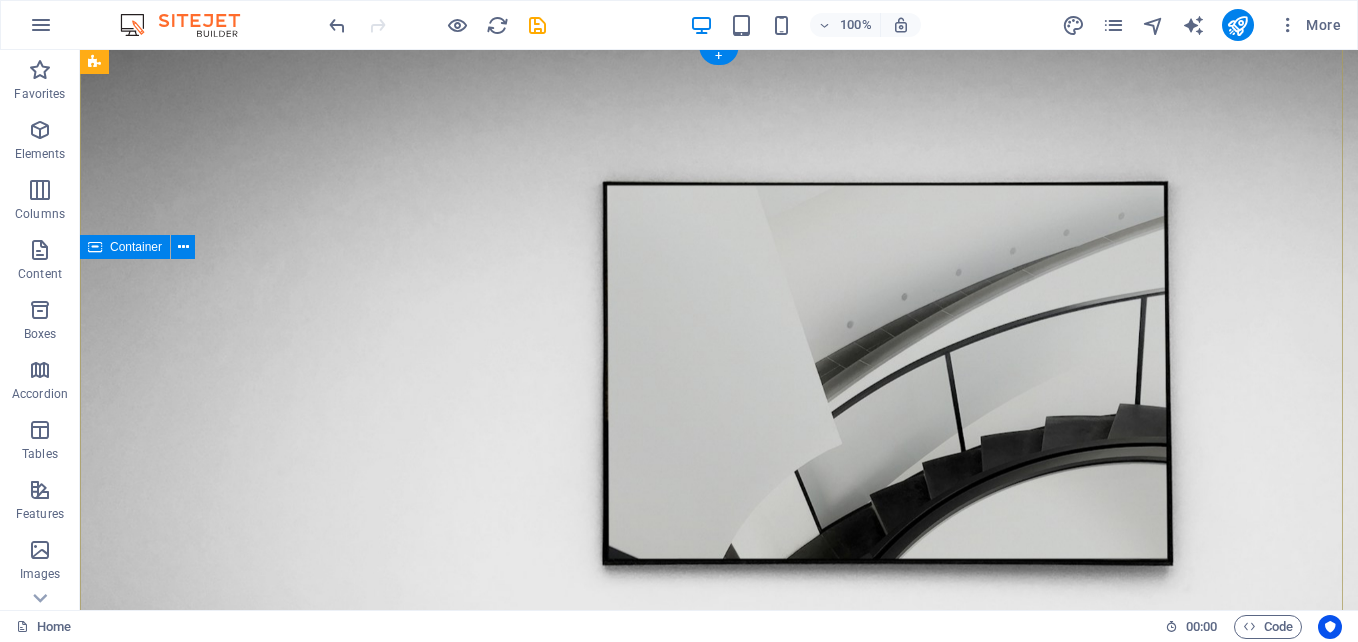 scroll, scrollTop: 0, scrollLeft: 0, axis: both 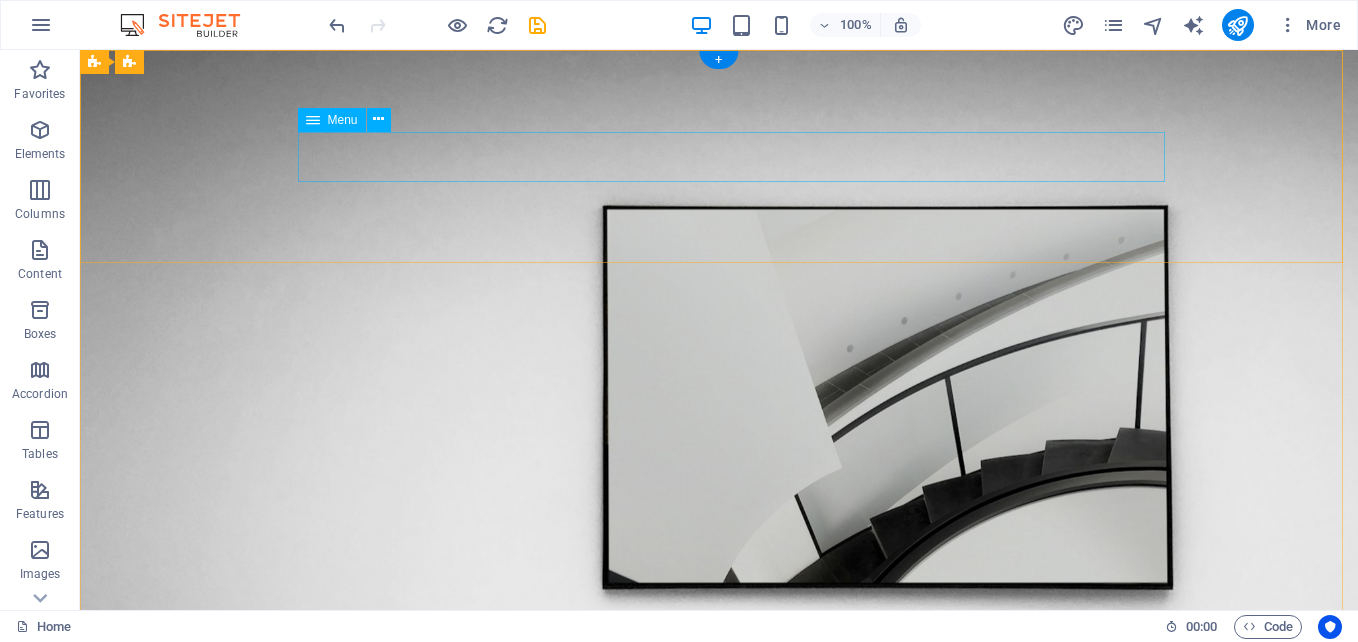 click on "About Us Exhibitions Events Contact" at bounding box center (719, 985) 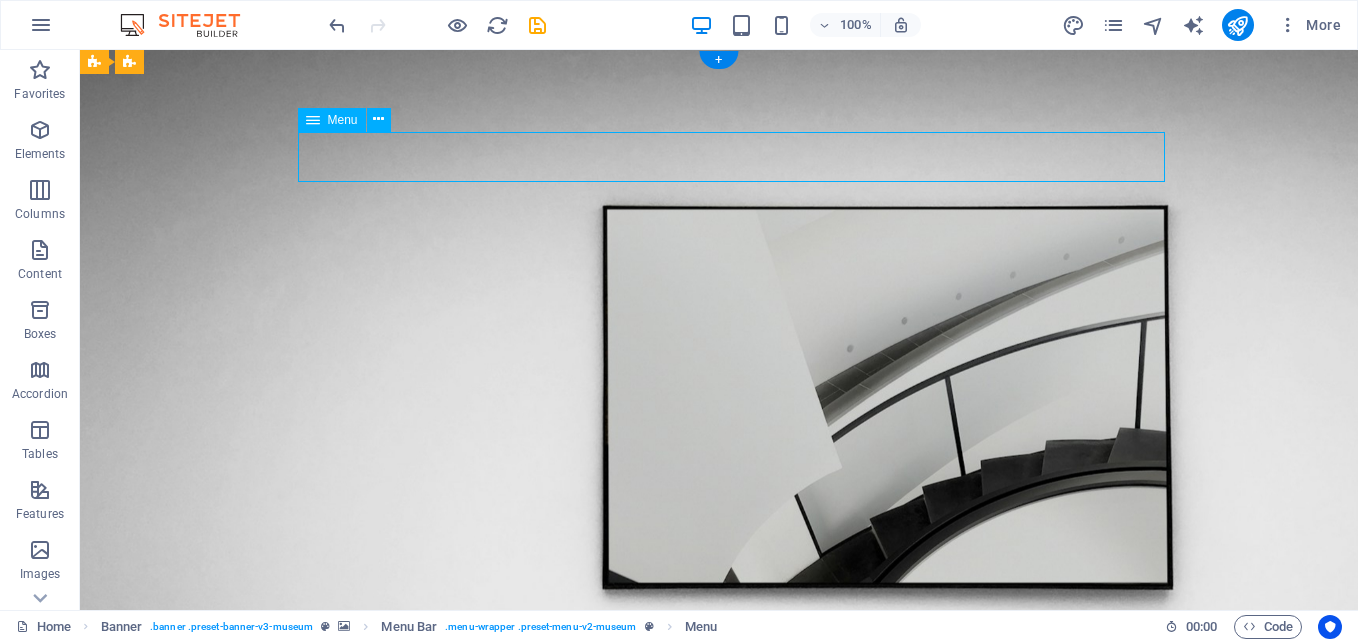 click on "About Us Exhibitions Events Contact" at bounding box center (719, 985) 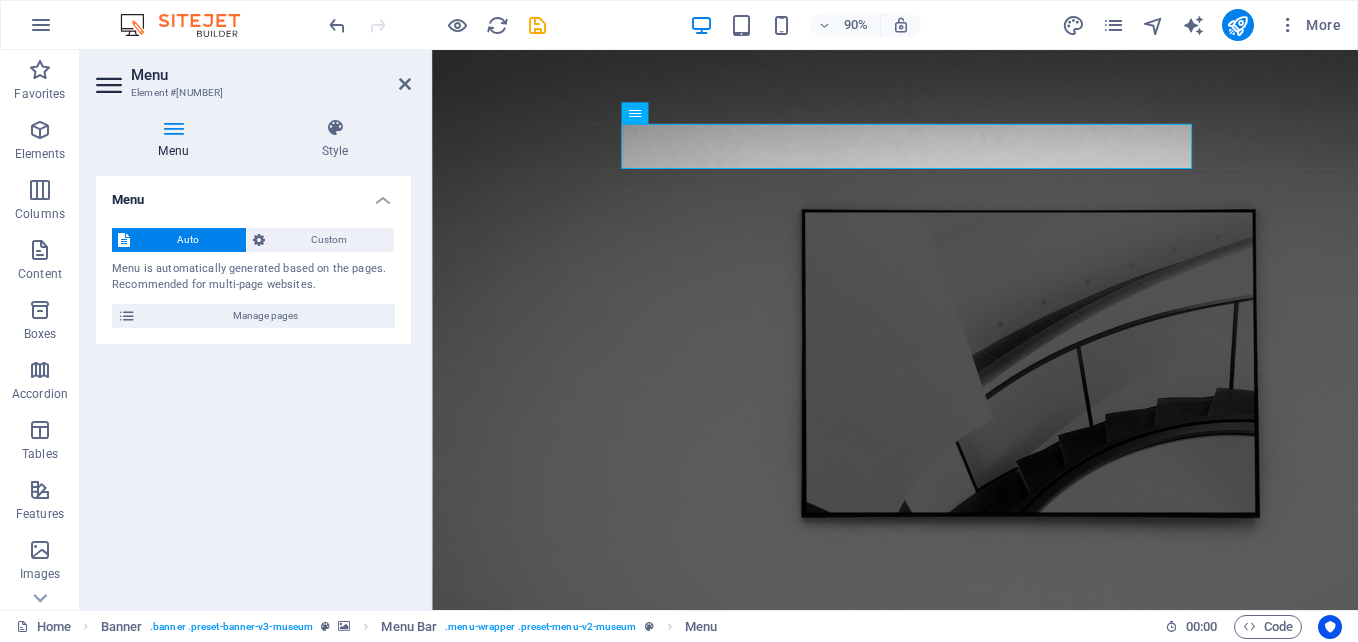 click on "Menu Auto Custom Menu is automatically generated based on the pages. Recommended for multi-page websites. Manage pages Menu items 1 None Page External Element Phone Email Page Home About Us Exhibitions Events Contact Privacy Legal Notice Element
URL /about-us Phone Email Link text About Us Link target New tab Same tab Overlay Title Additional link description, should not be the same as the link text. The title is most often shown as a tooltip text when the mouse moves over the element. Leave empty if uncertain. Relationship Sets the  relationship of this link to the link target . For example, the value "nofollow" instructs search engines not to follow the link. Can be left empty. alternate author bookmark external help license next nofollow noreferrer noopener prev search tag Button Design None Default Primary Secondary 2 None Page External Element Phone Email Page Home About Us Exhibitions Events Contact Privacy Legal Notice Element
URL /exhibitions Phone Email" at bounding box center (253, 385) 